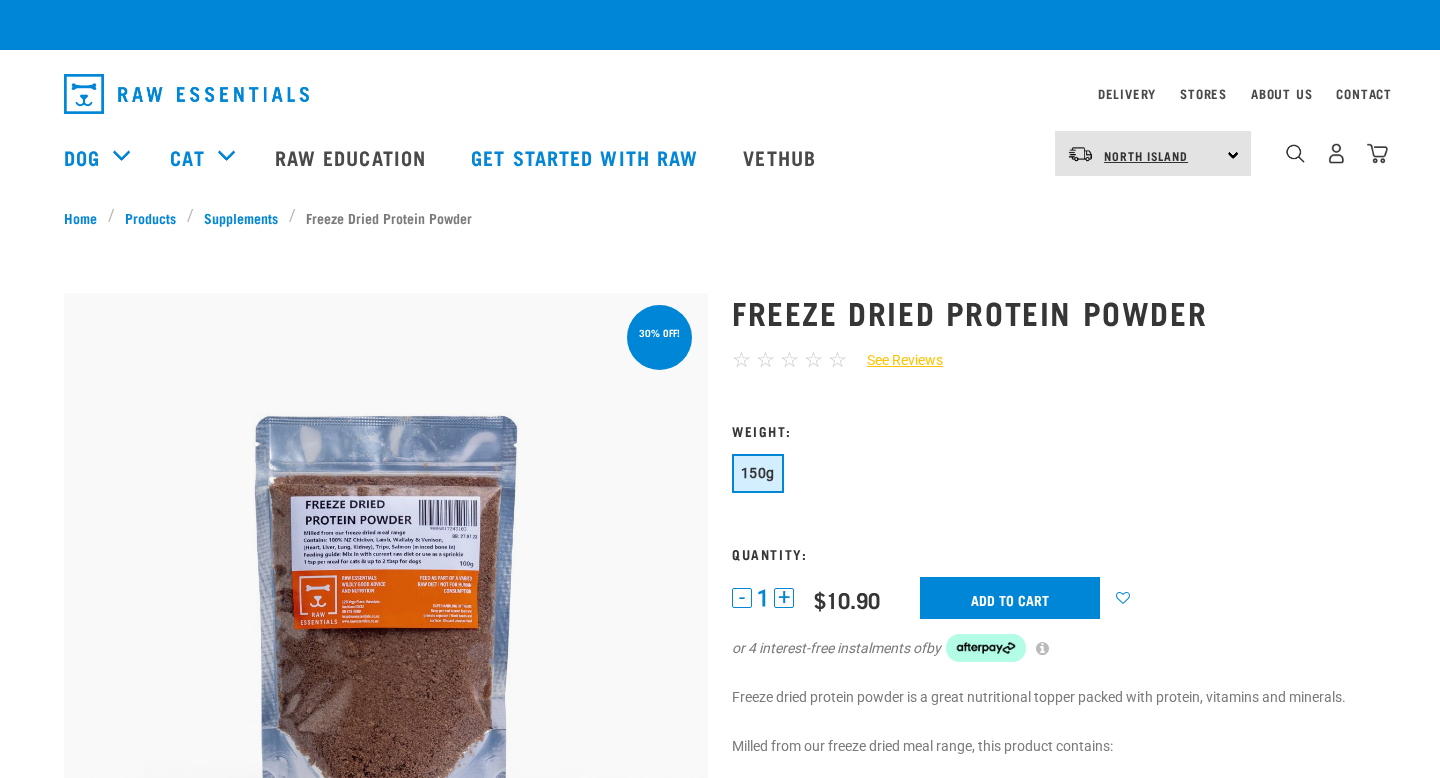 scroll, scrollTop: 0, scrollLeft: 0, axis: both 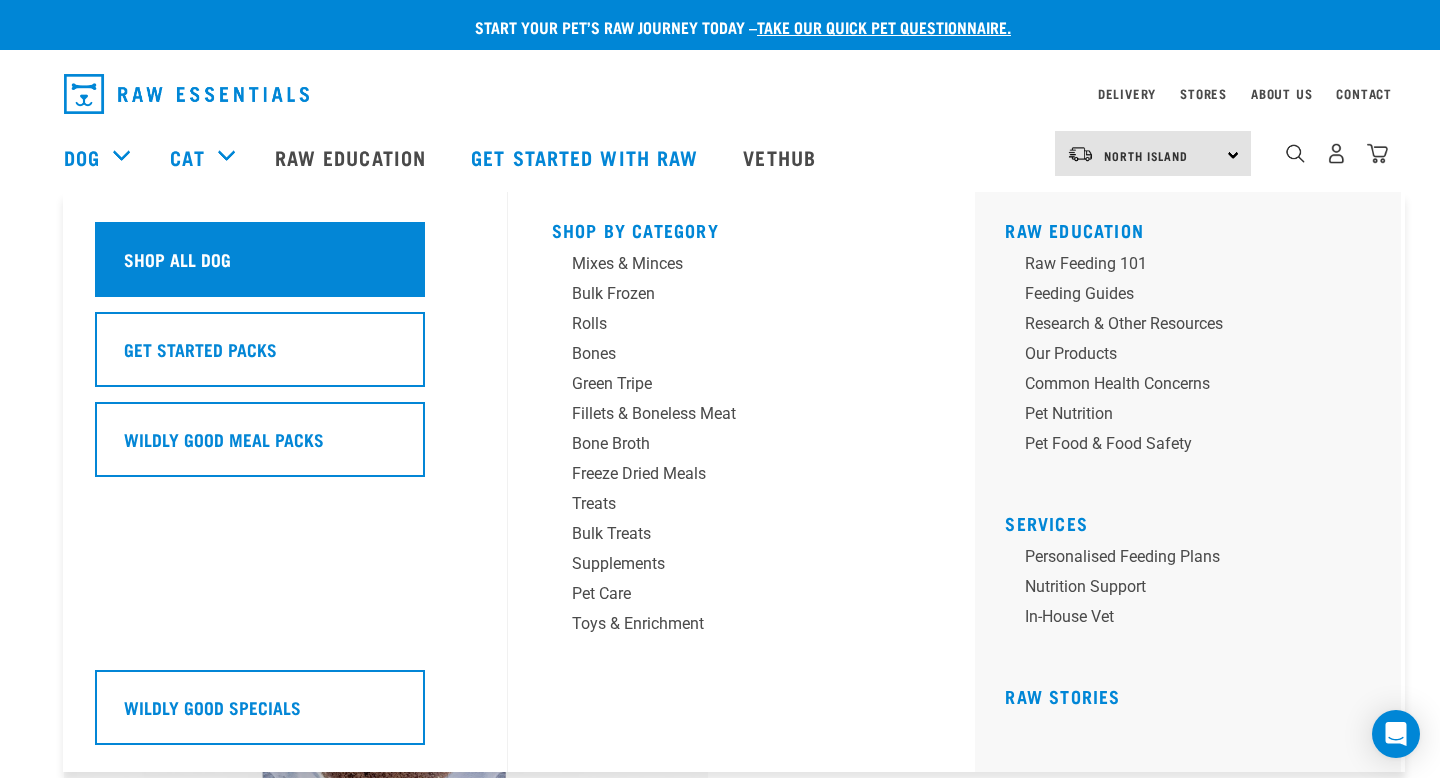 click on "Shop All Dog" at bounding box center [260, 259] 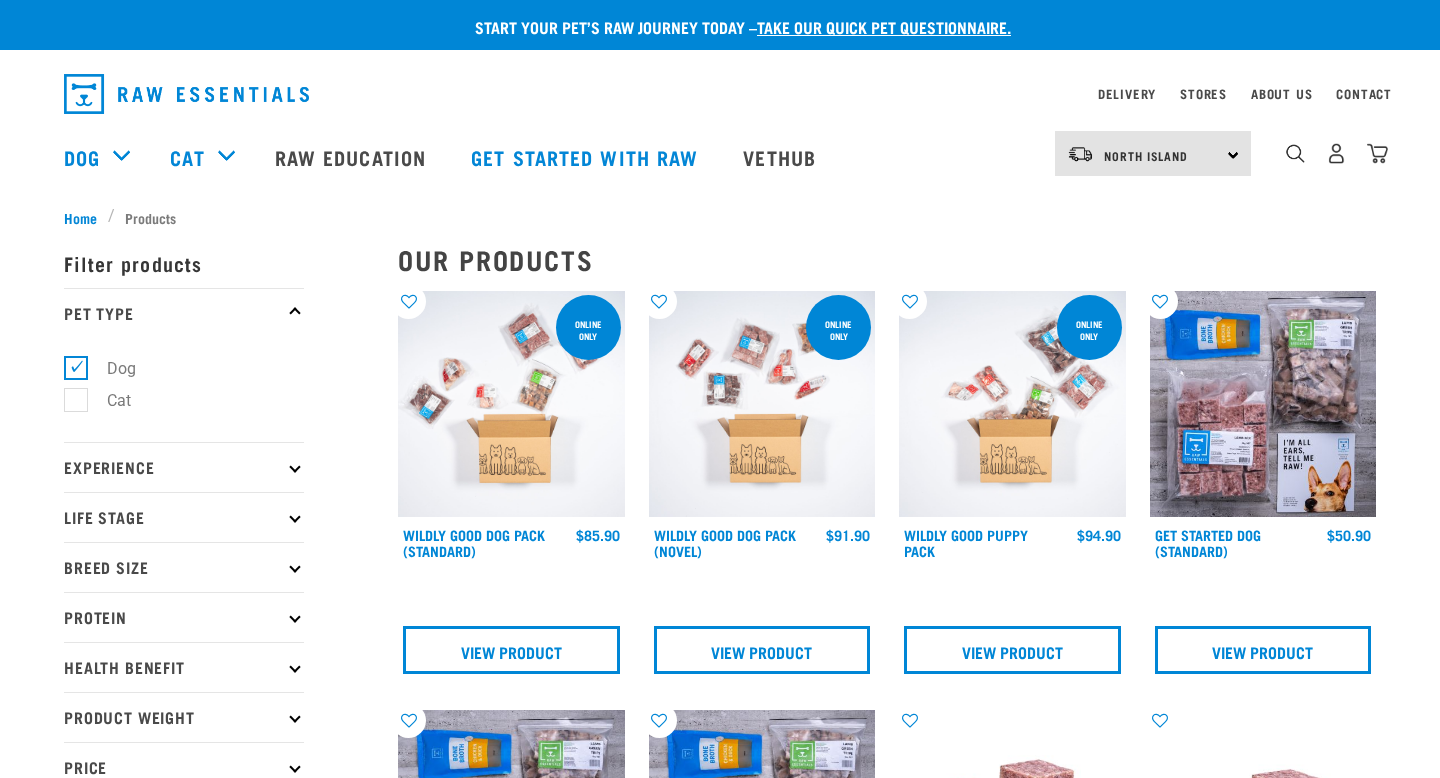 scroll, scrollTop: 0, scrollLeft: 0, axis: both 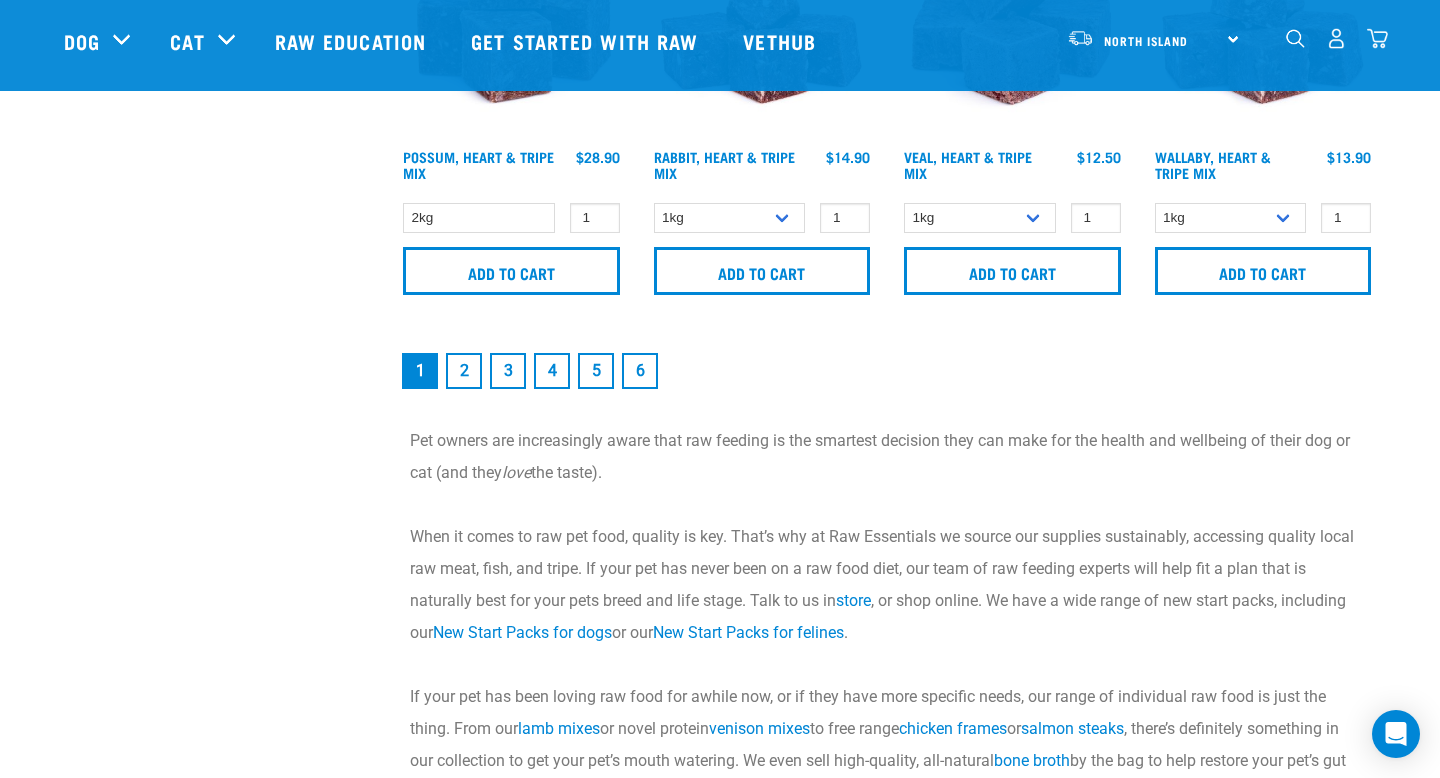 click on "2" at bounding box center [464, 371] 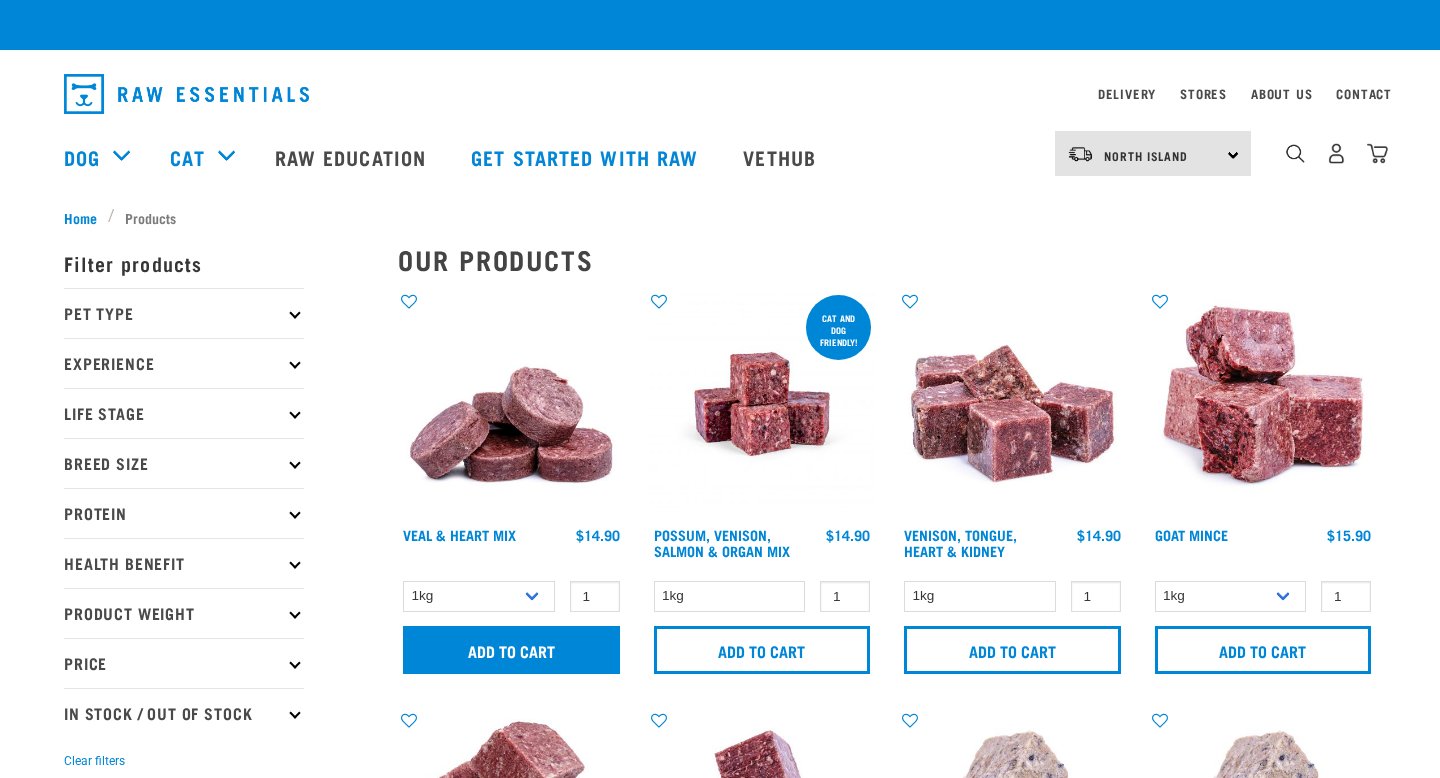 checkbox on "true" 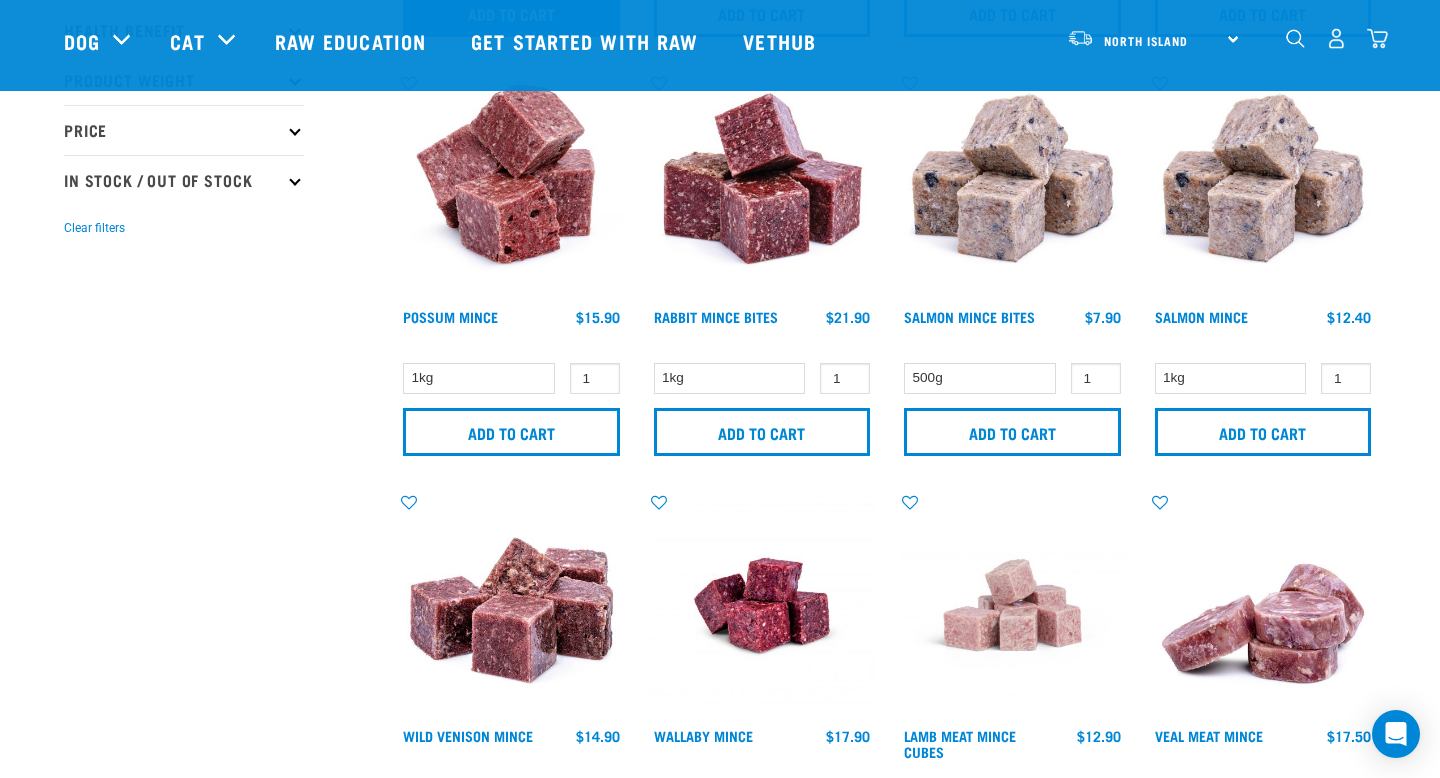 scroll, scrollTop: 704, scrollLeft: 0, axis: vertical 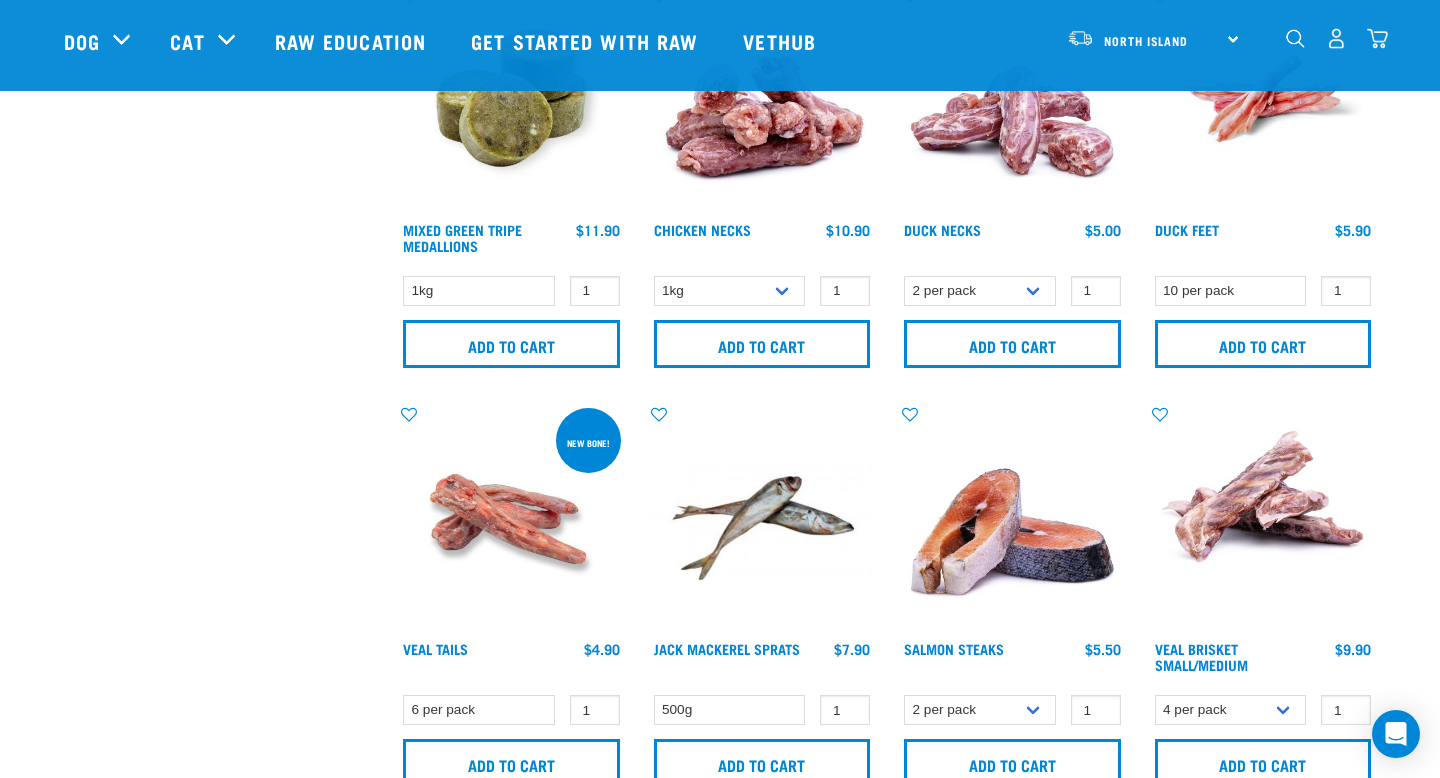 click at bounding box center (1377, 38) 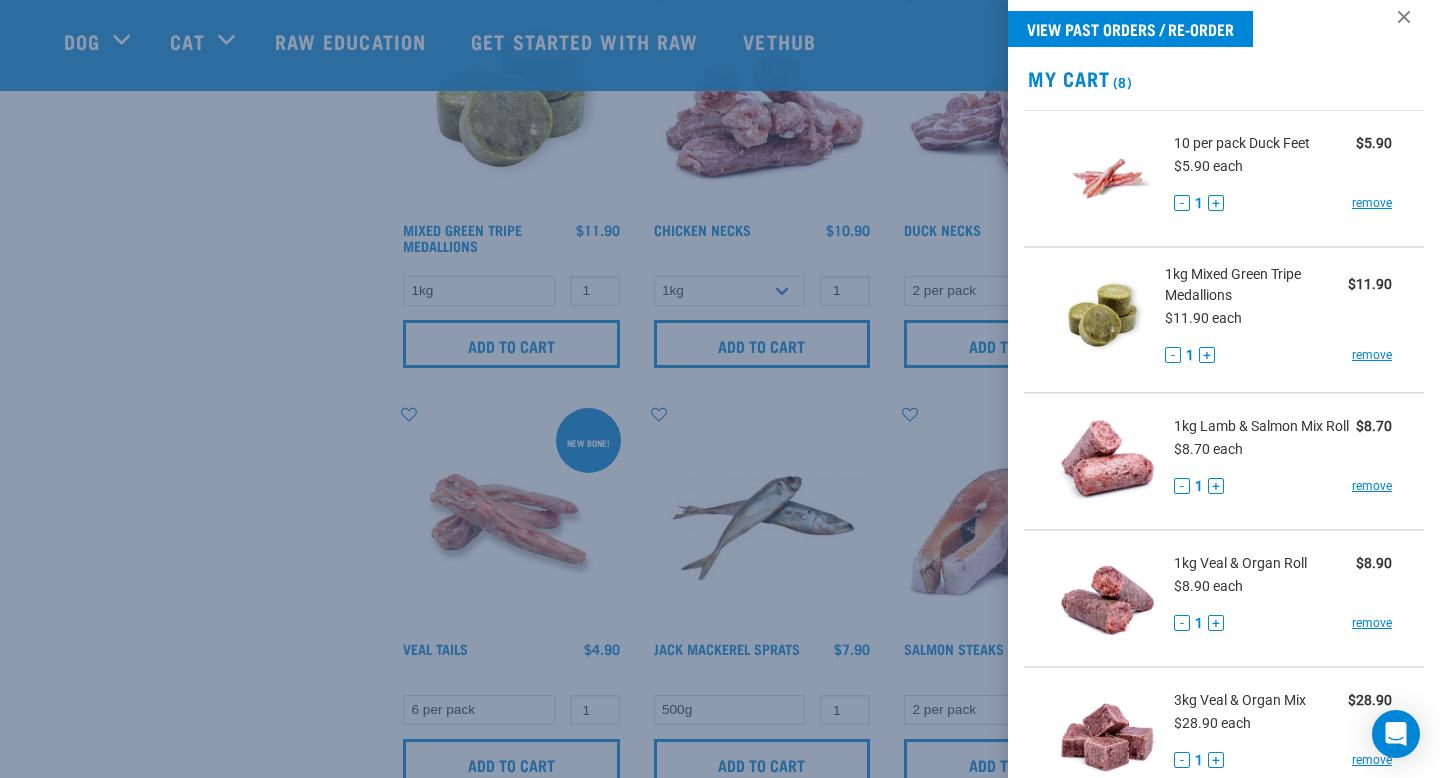 scroll, scrollTop: 24, scrollLeft: 0, axis: vertical 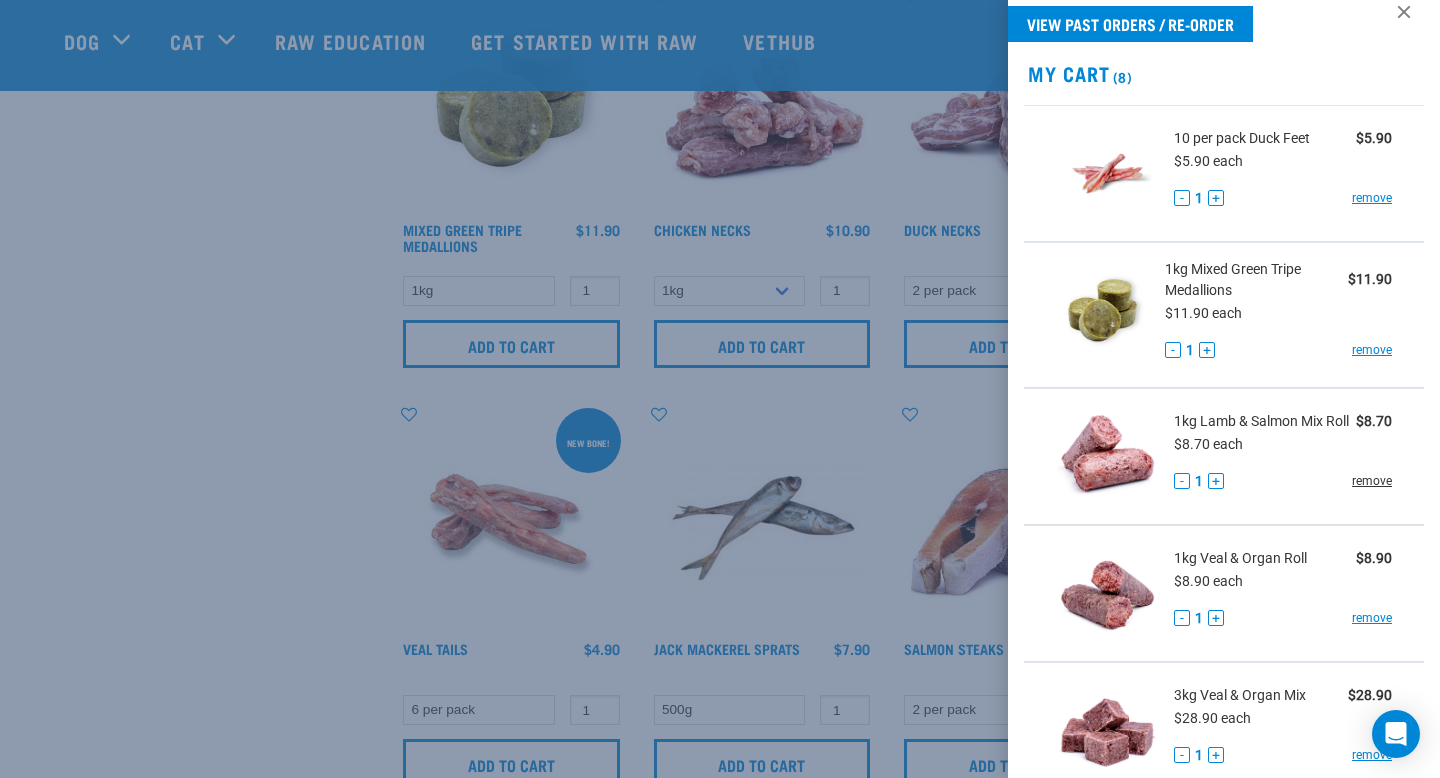 click on "remove" at bounding box center (1372, 481) 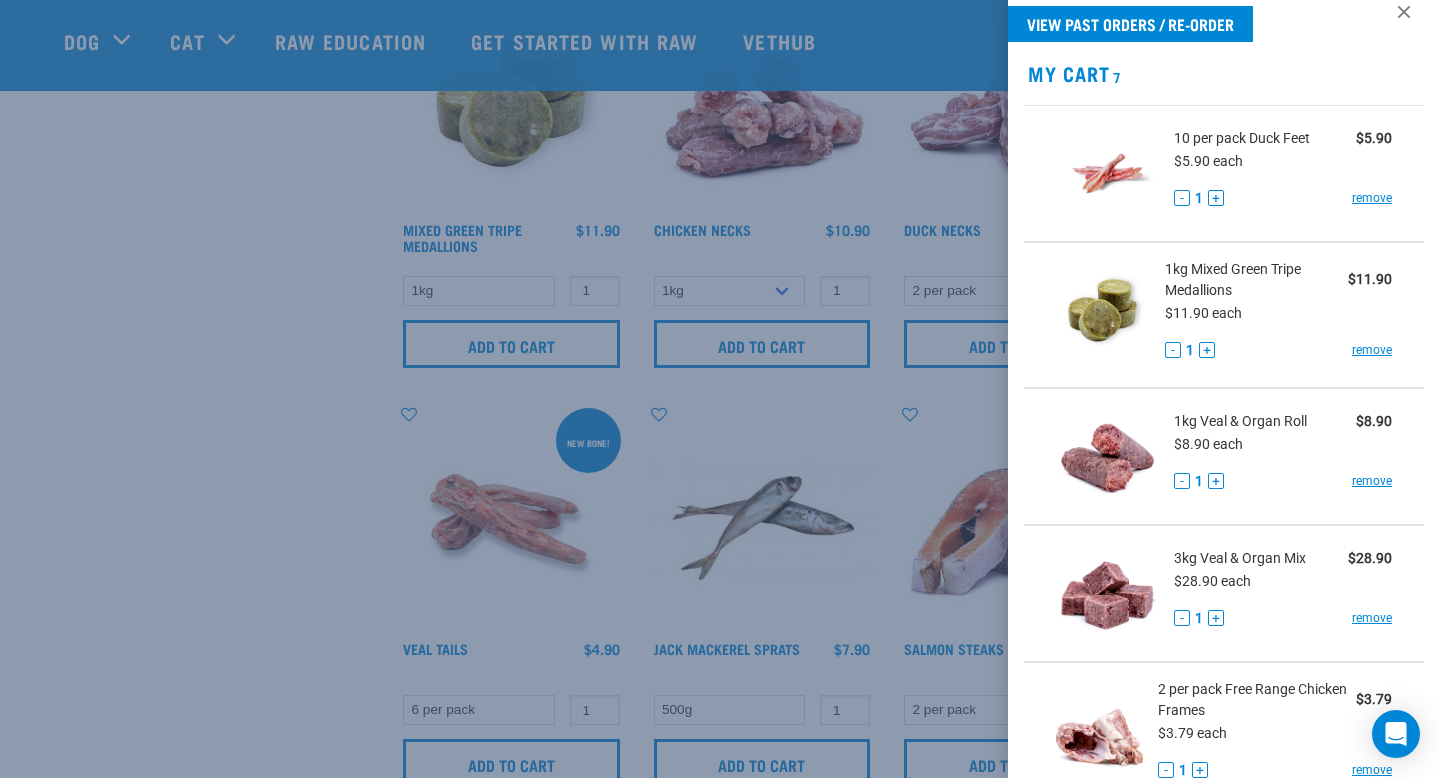 click on "remove" at bounding box center [1372, 481] 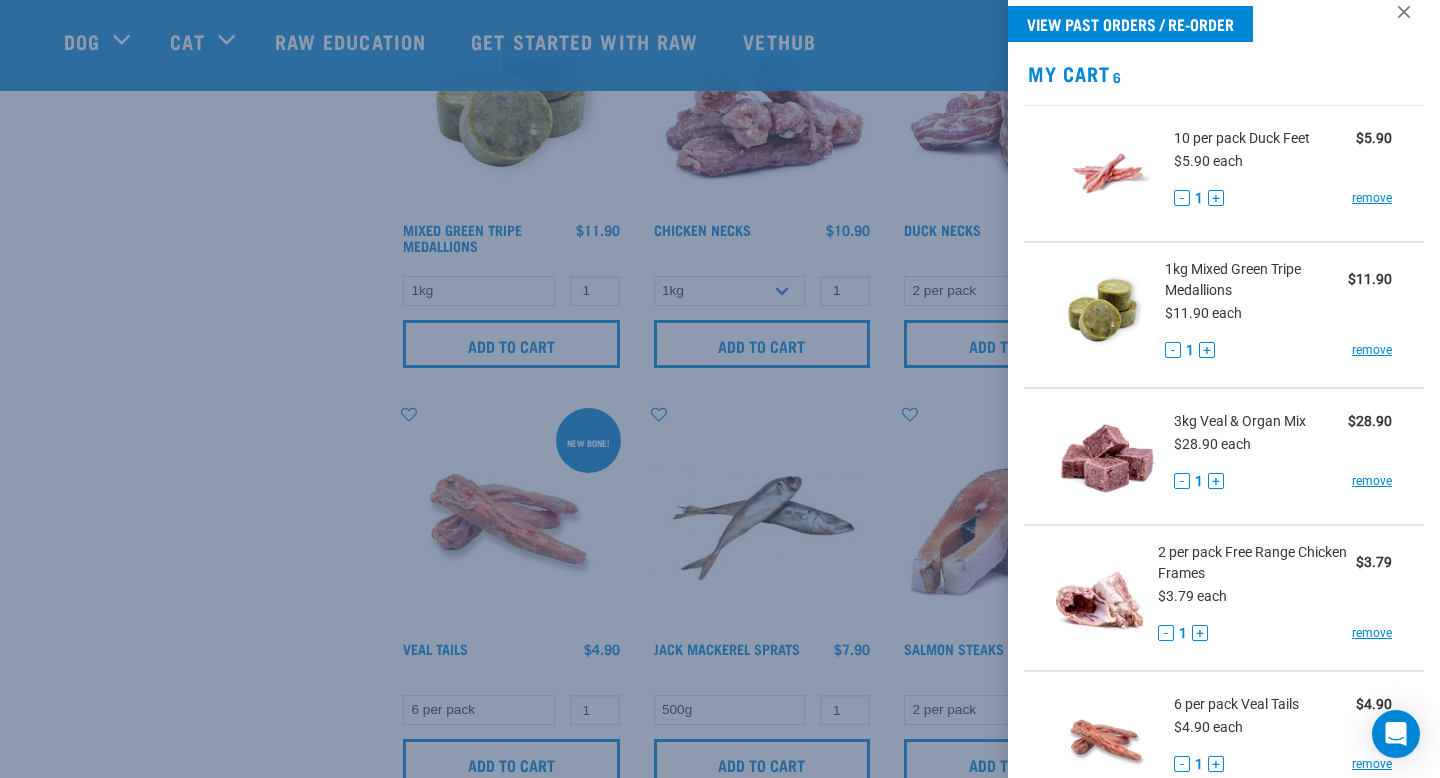 click on "remove" at bounding box center (1372, 481) 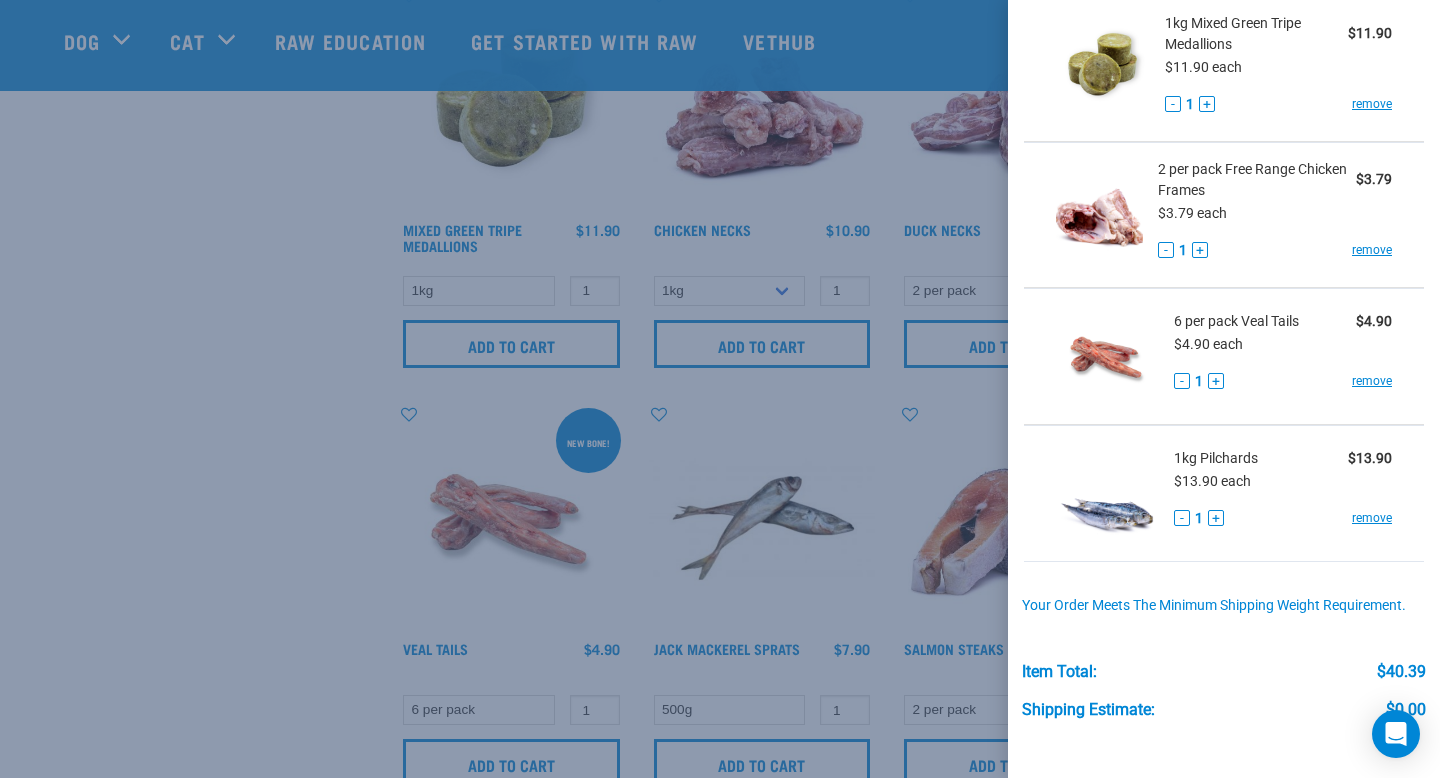 scroll, scrollTop: 409, scrollLeft: 0, axis: vertical 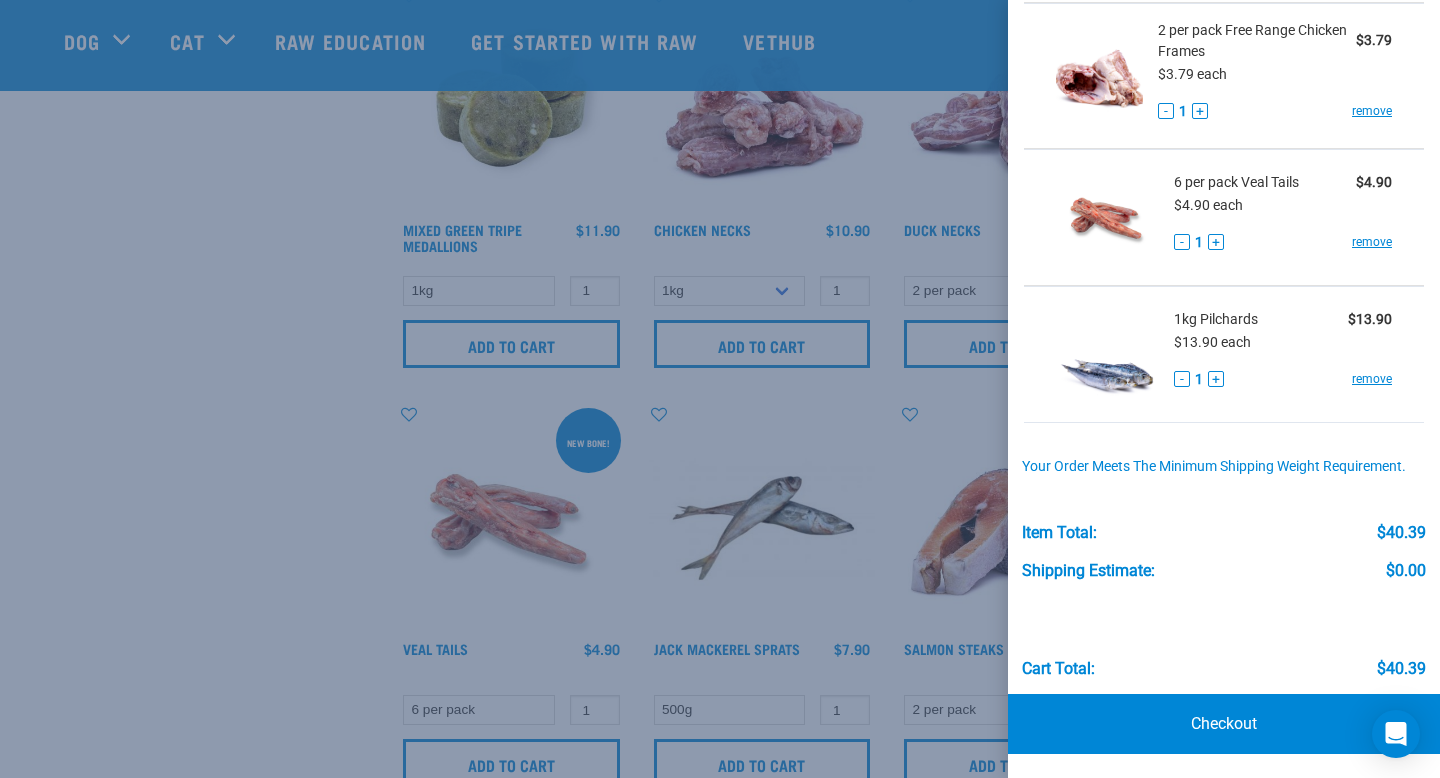 click at bounding box center [720, 389] 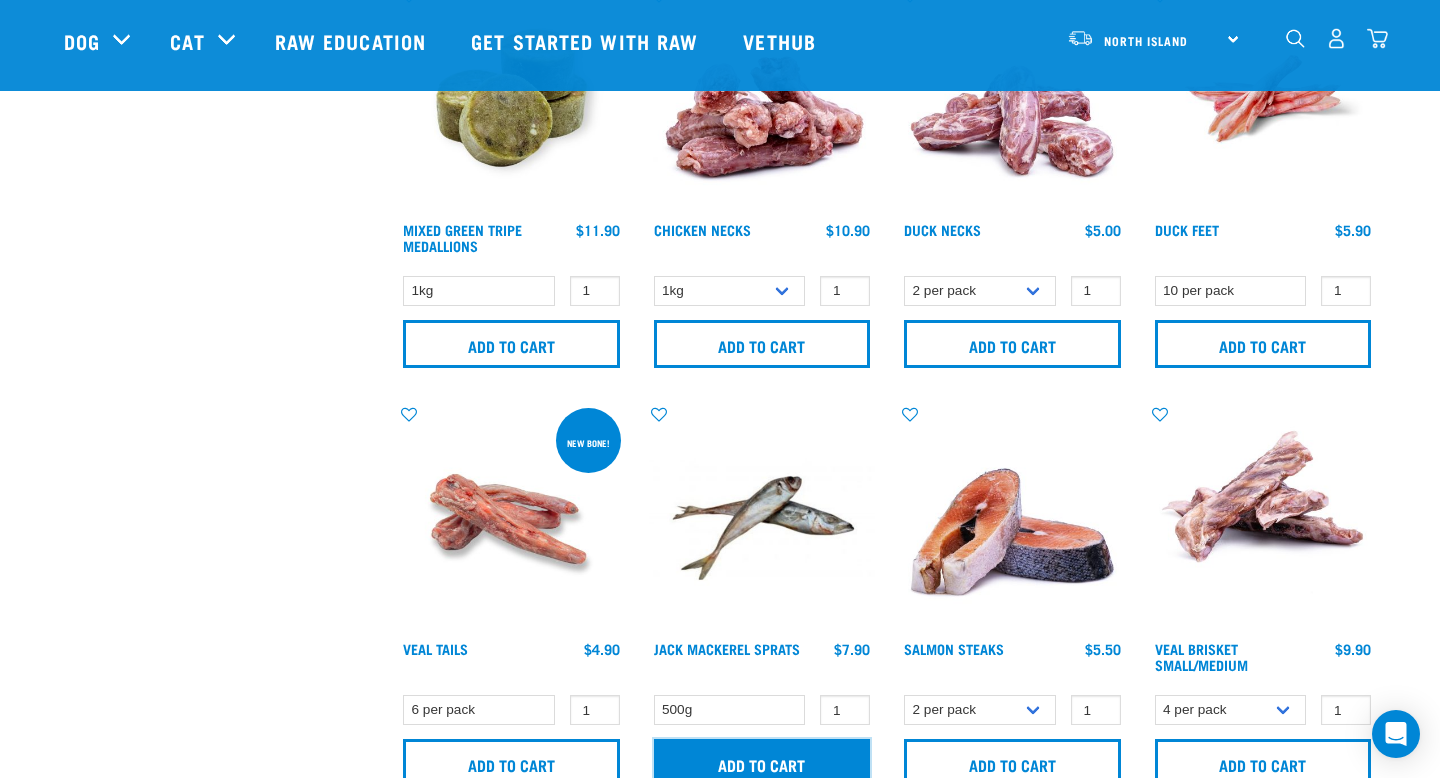 click on "Add to cart" at bounding box center (762, 763) 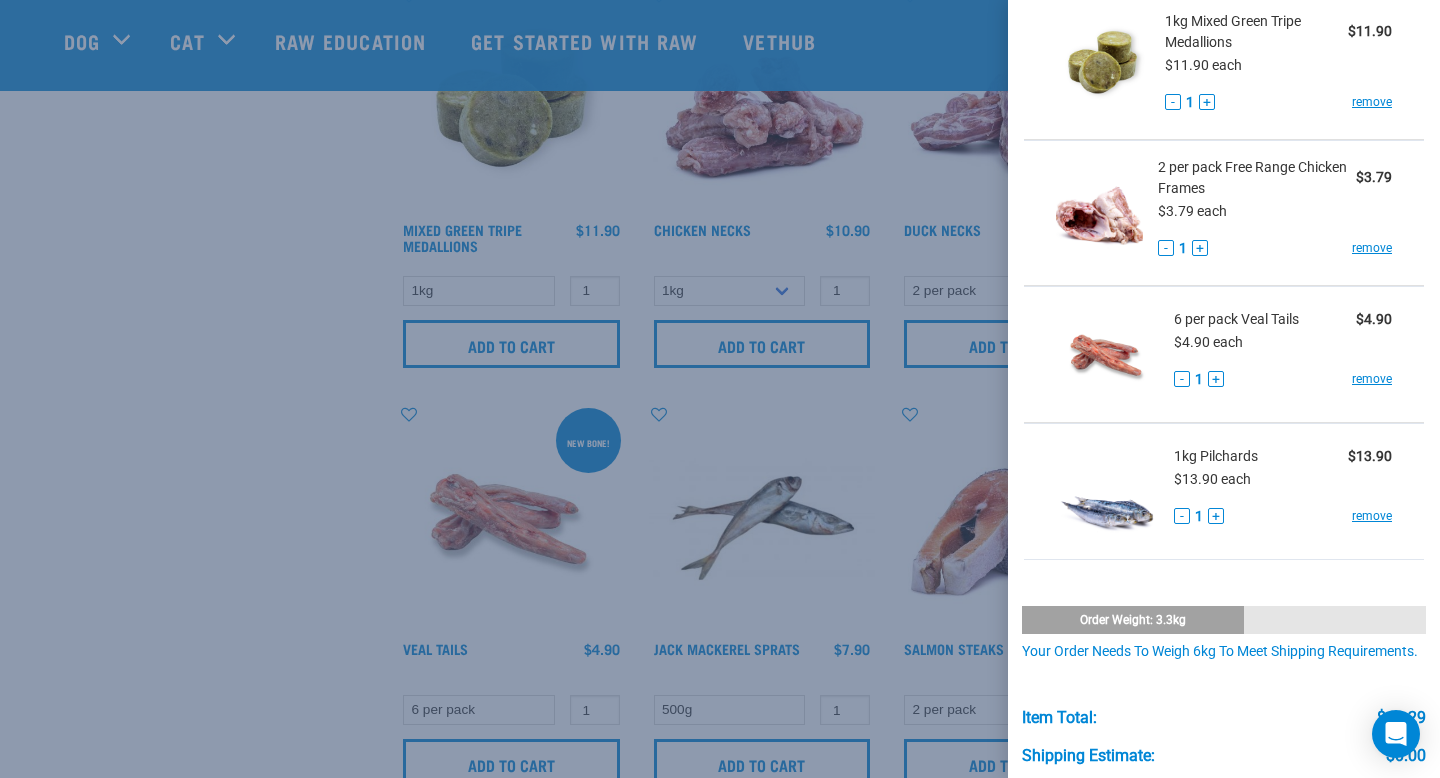 click at bounding box center (720, 389) 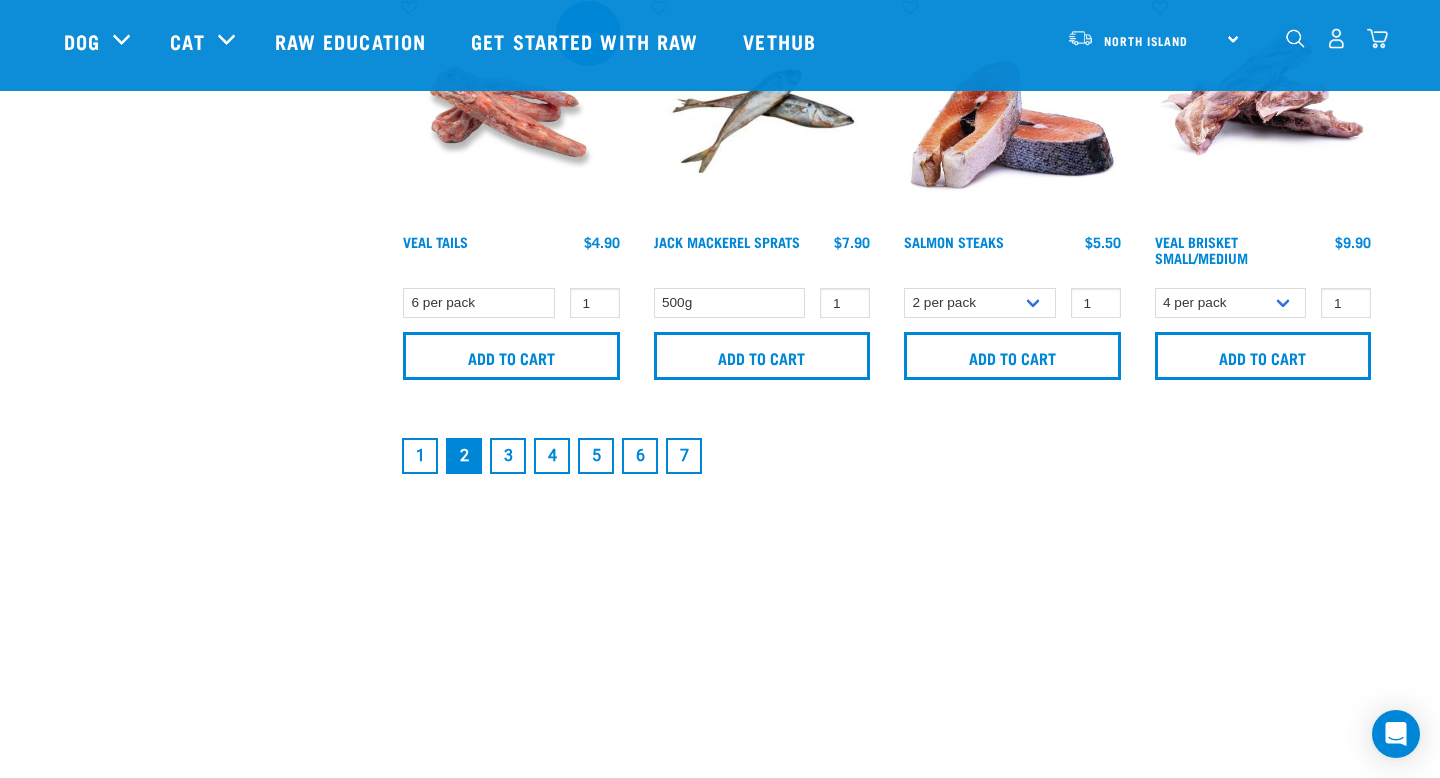 scroll, scrollTop: 3083, scrollLeft: 0, axis: vertical 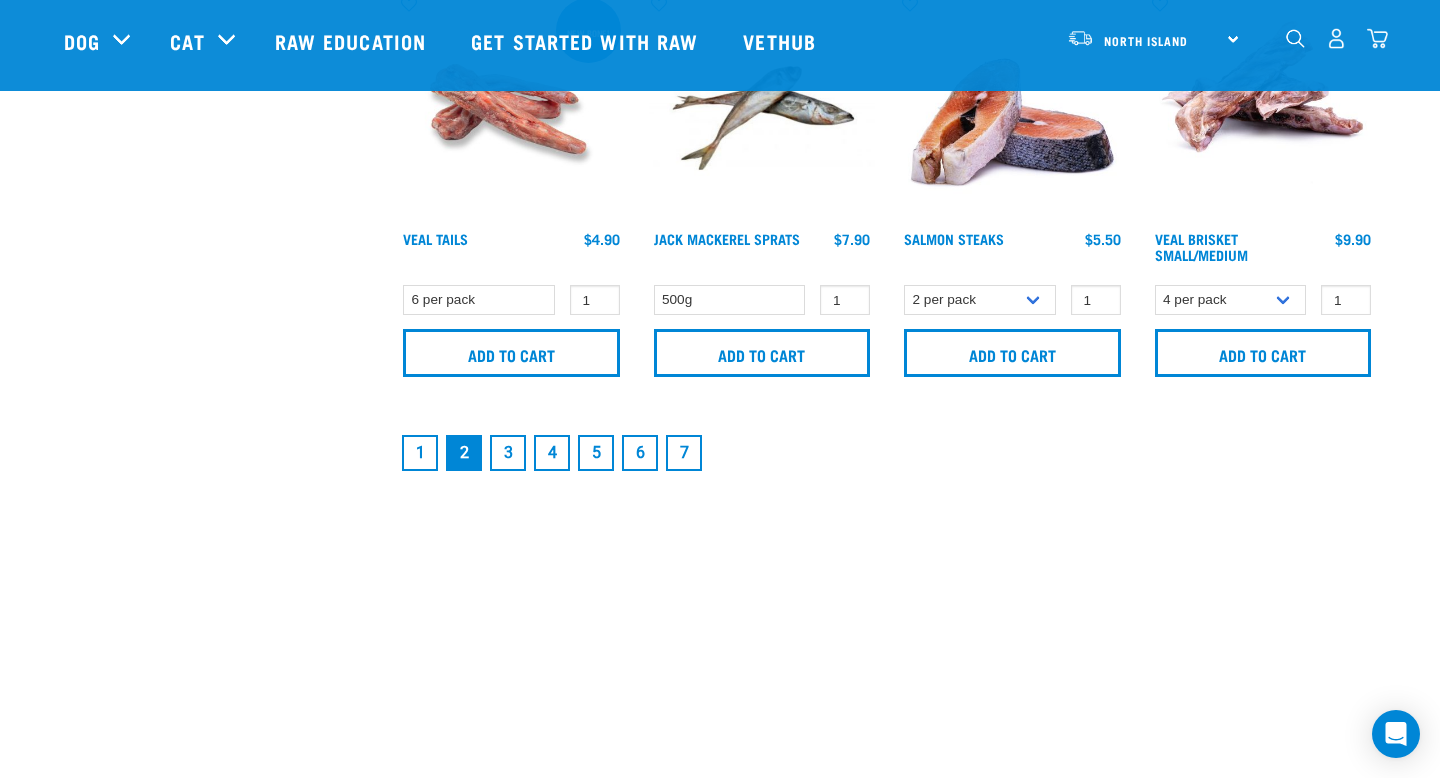 click on "3" at bounding box center (508, 453) 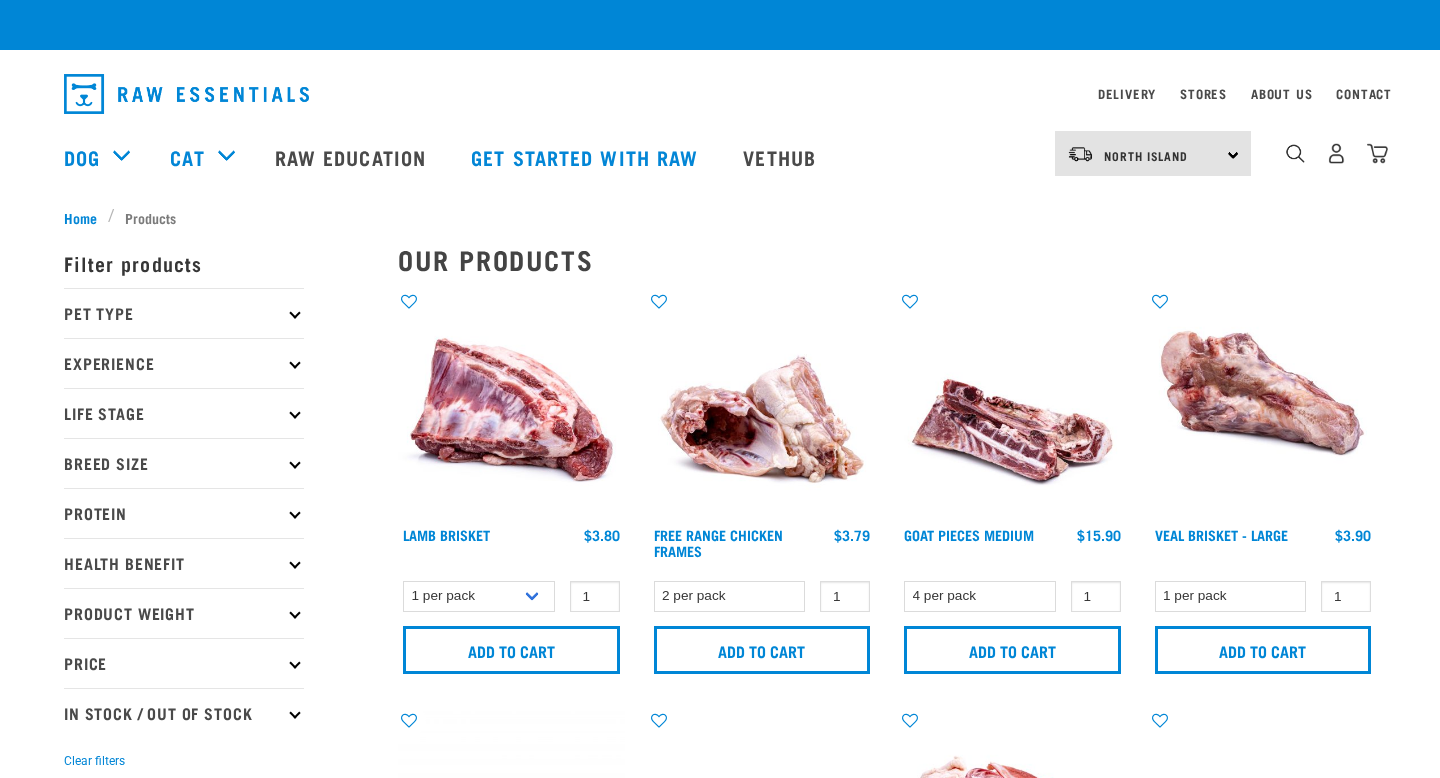 checkbox on "true" 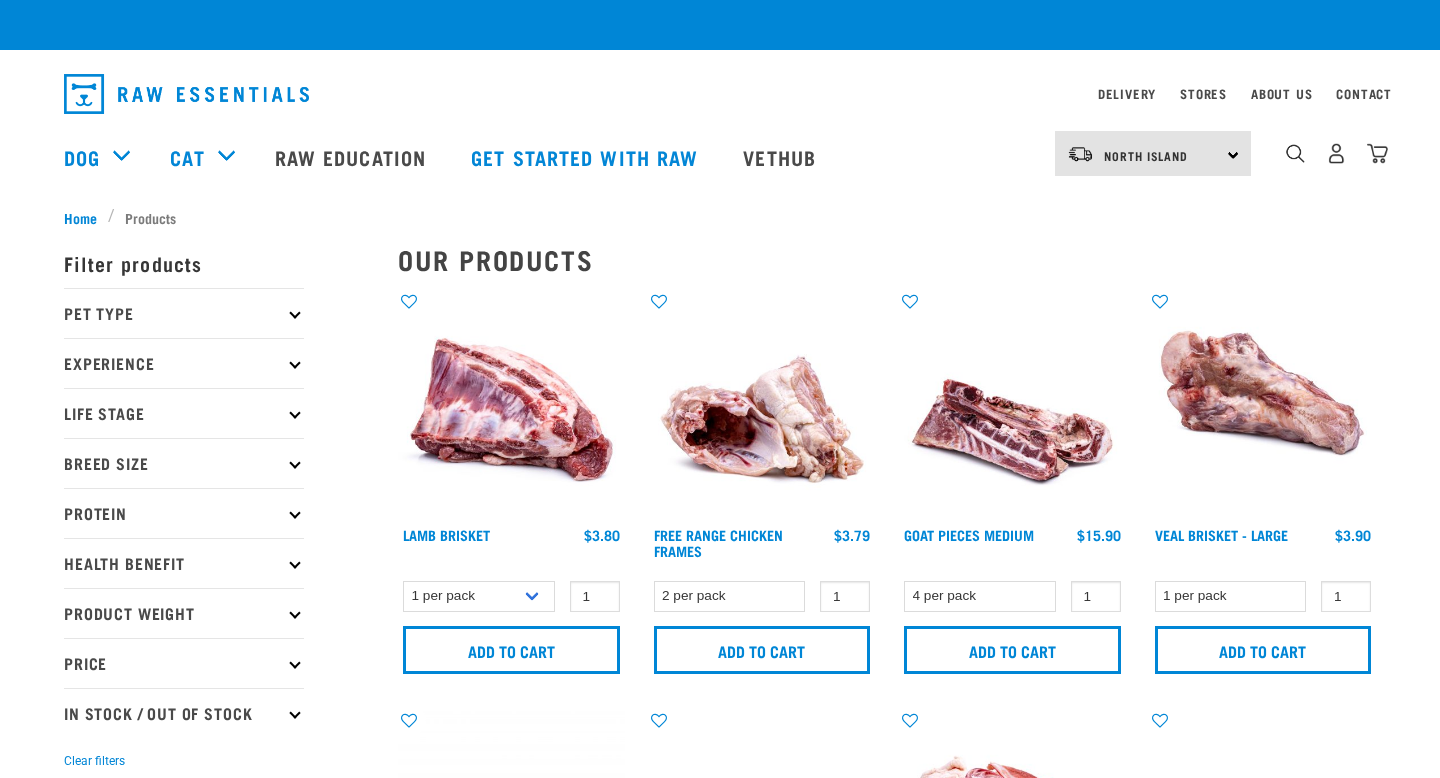 scroll, scrollTop: 0, scrollLeft: 0, axis: both 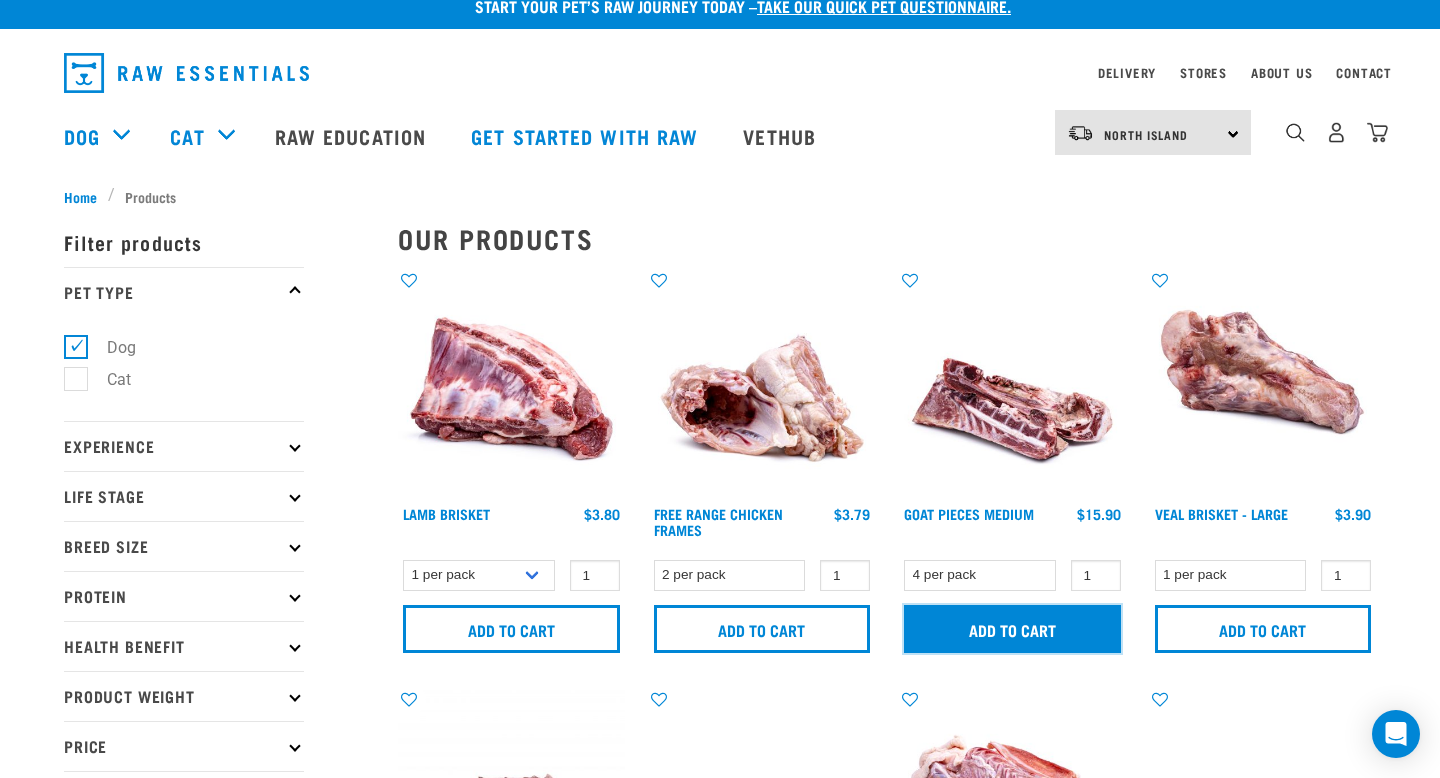 click on "Add to cart" at bounding box center [1012, 629] 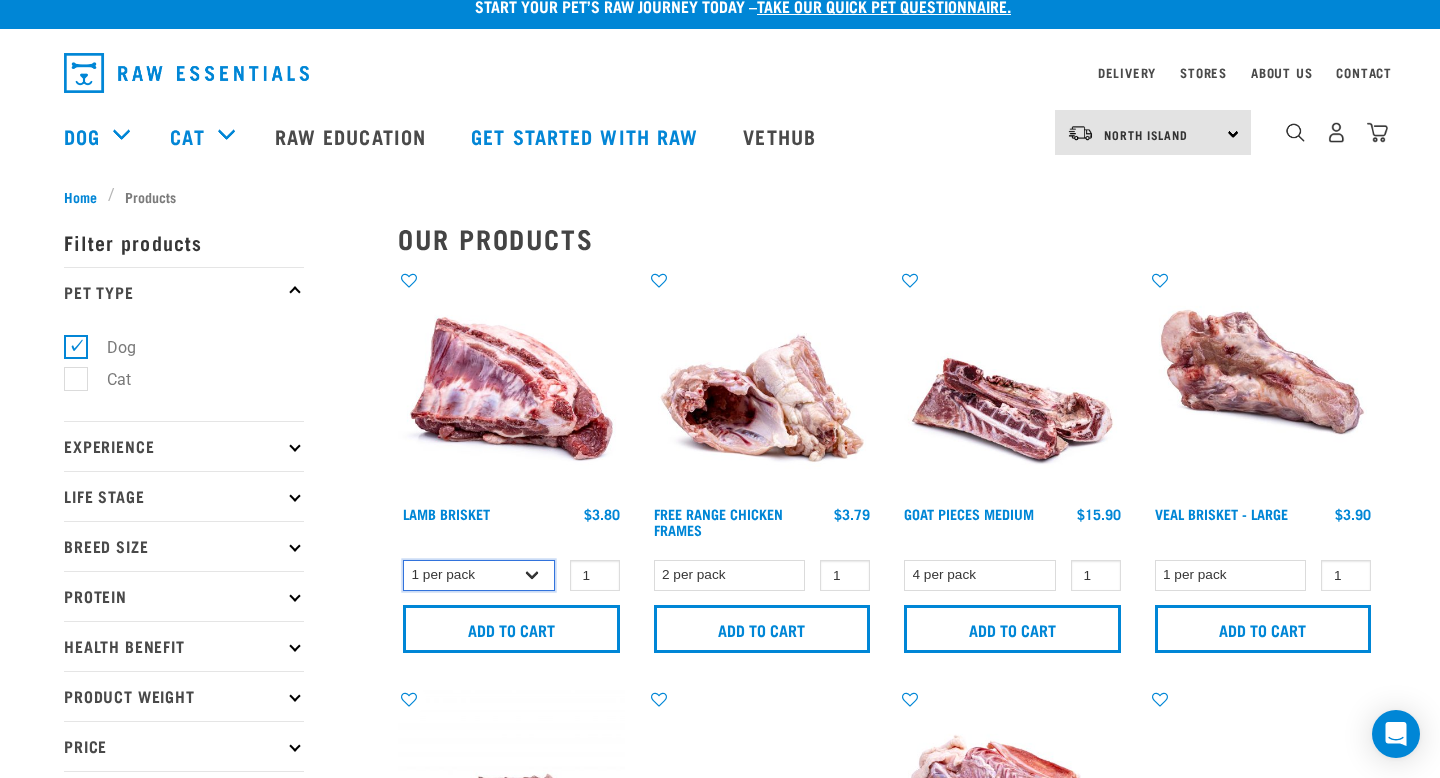 click on "1 per pack
4 per pack" at bounding box center (479, 575) 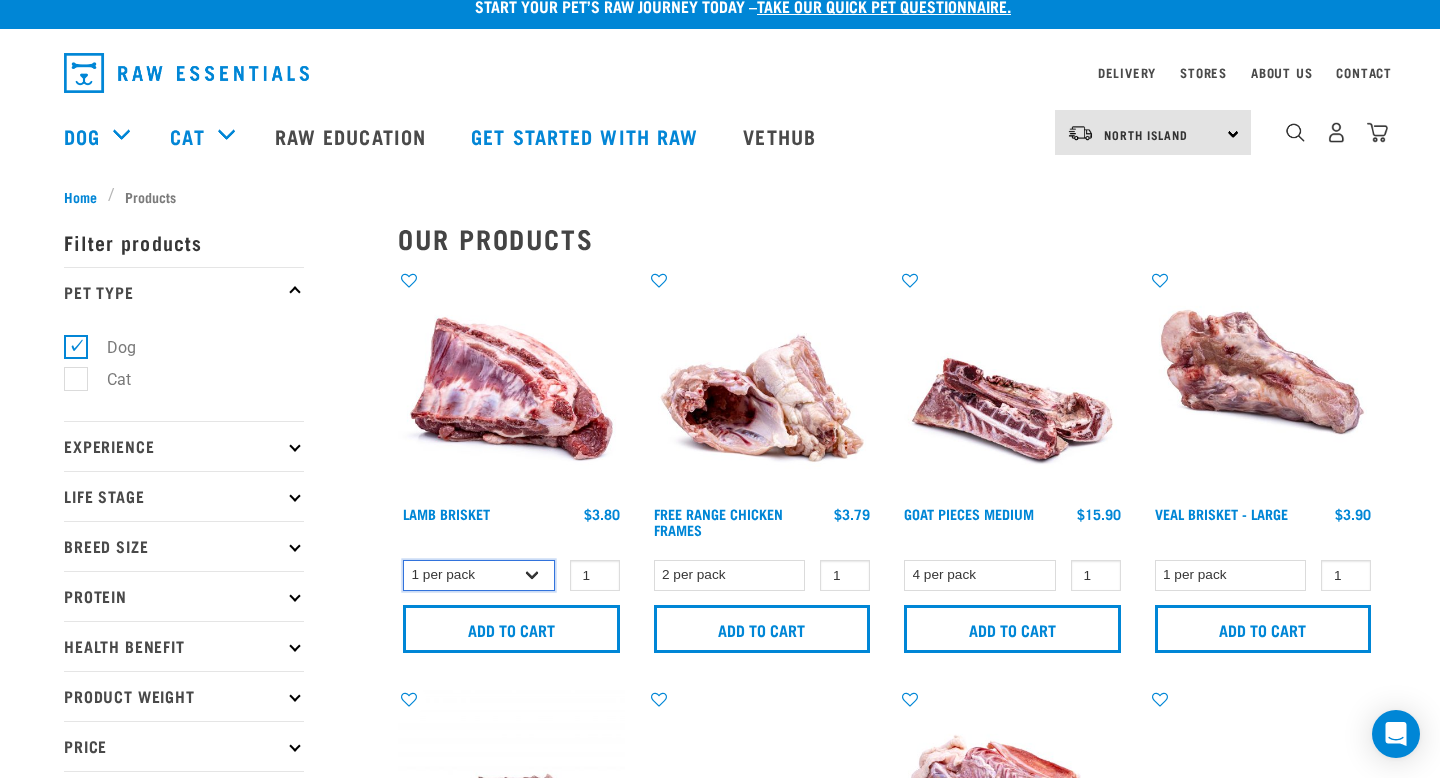 select on "813" 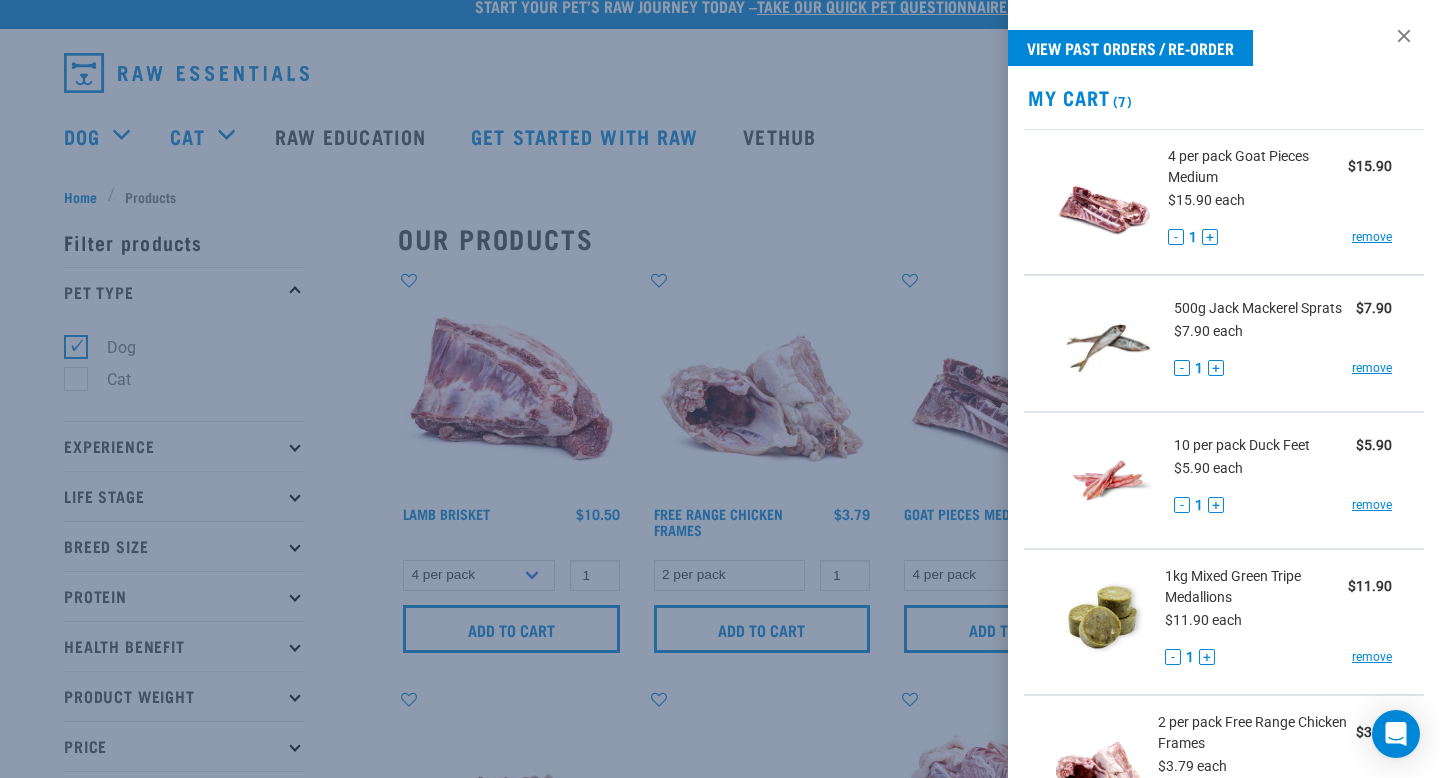 click at bounding box center [720, 389] 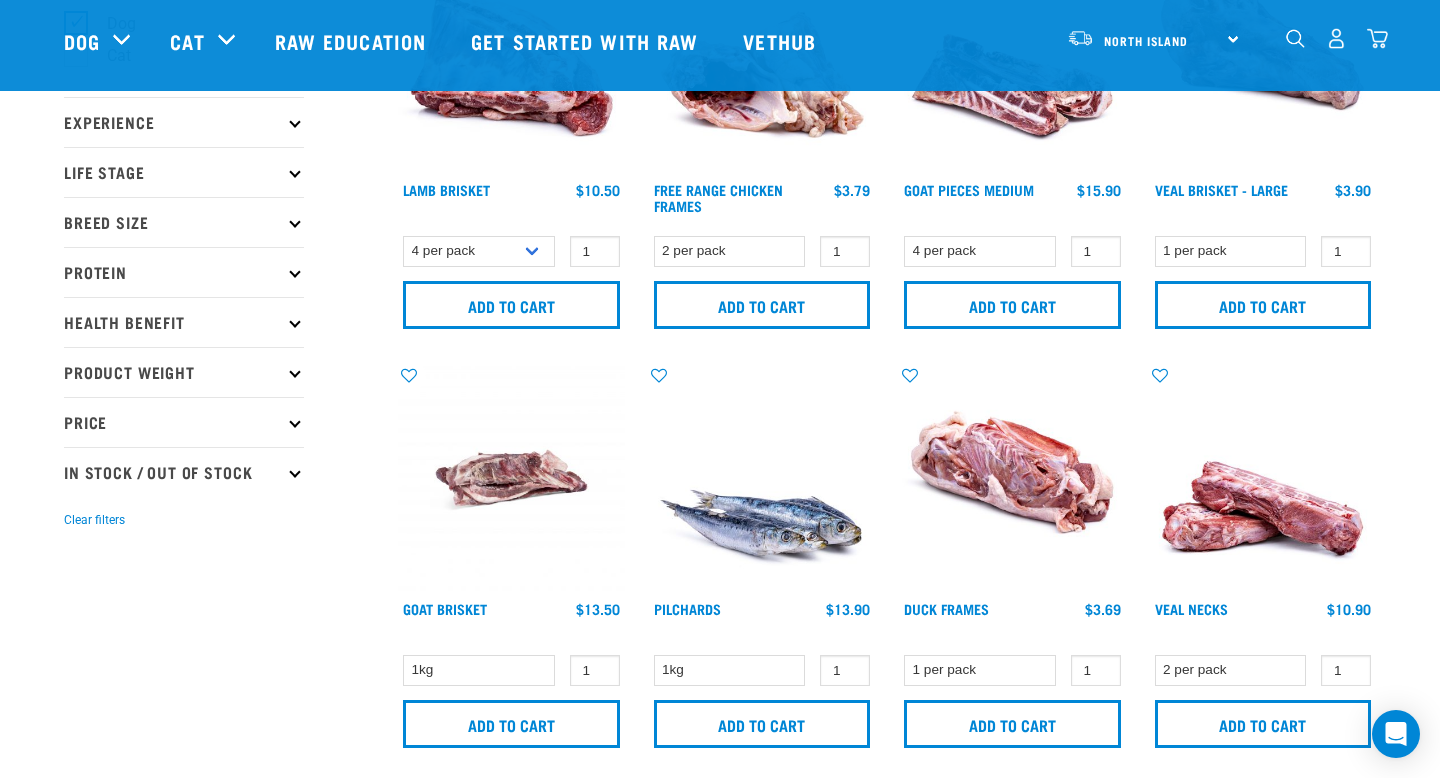 scroll, scrollTop: 309, scrollLeft: 0, axis: vertical 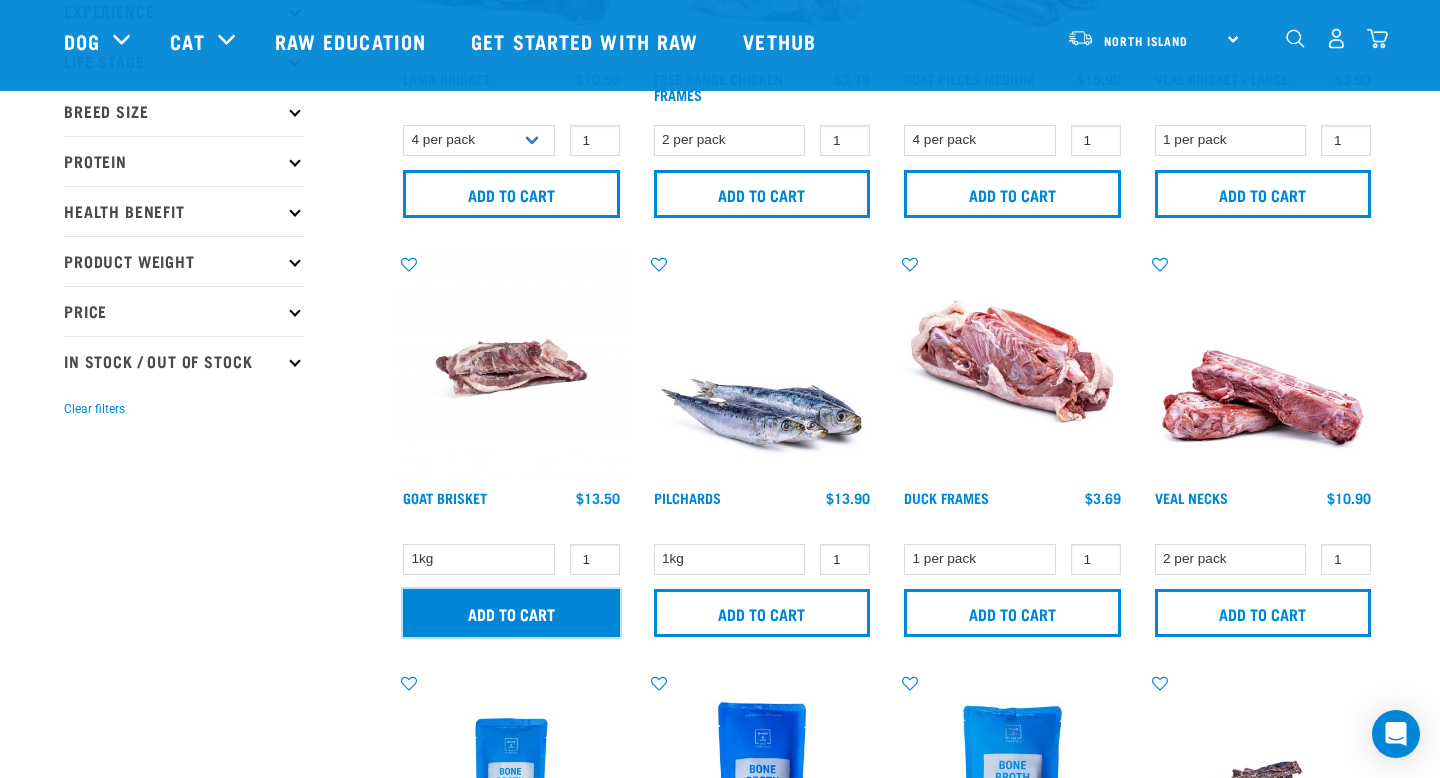 click on "Add to cart" at bounding box center (511, 613) 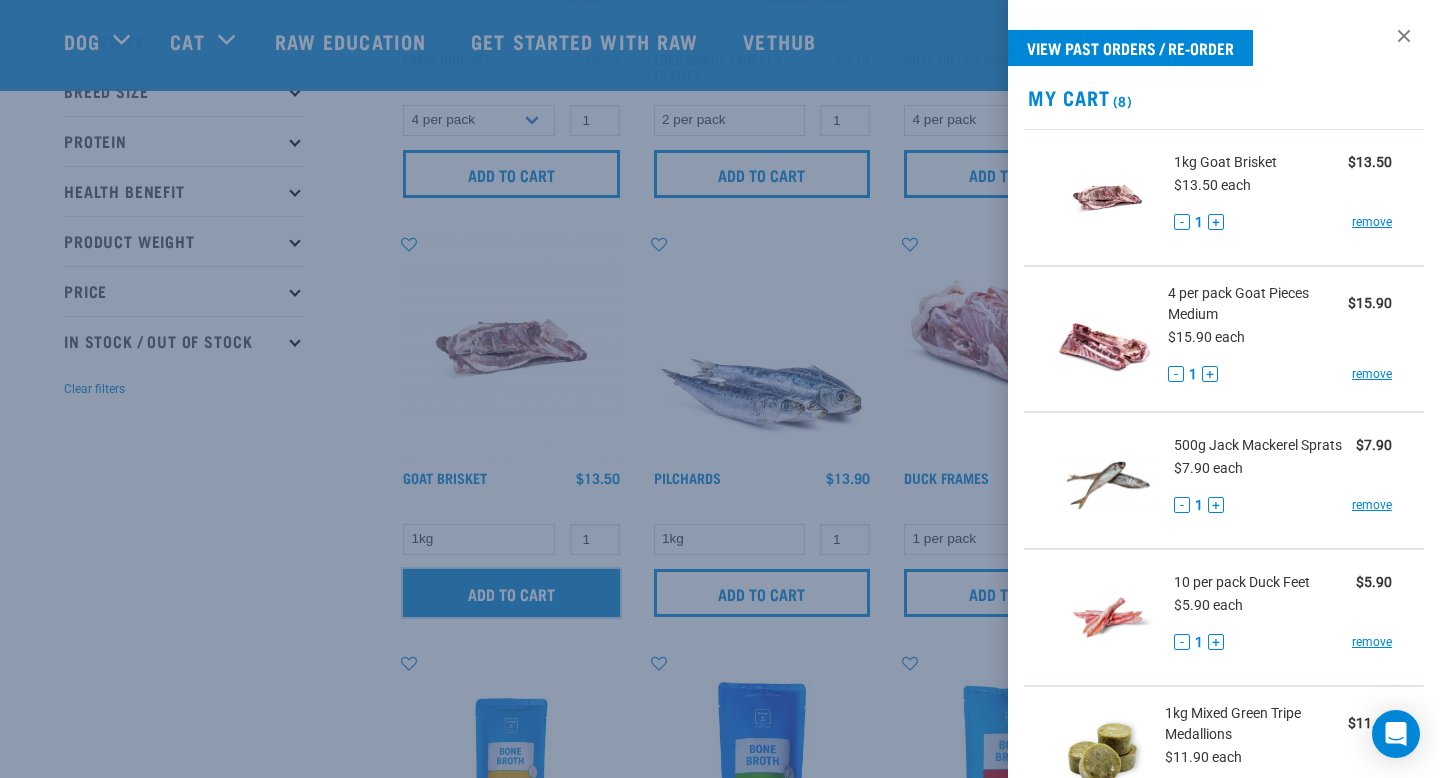 scroll, scrollTop: 355, scrollLeft: 0, axis: vertical 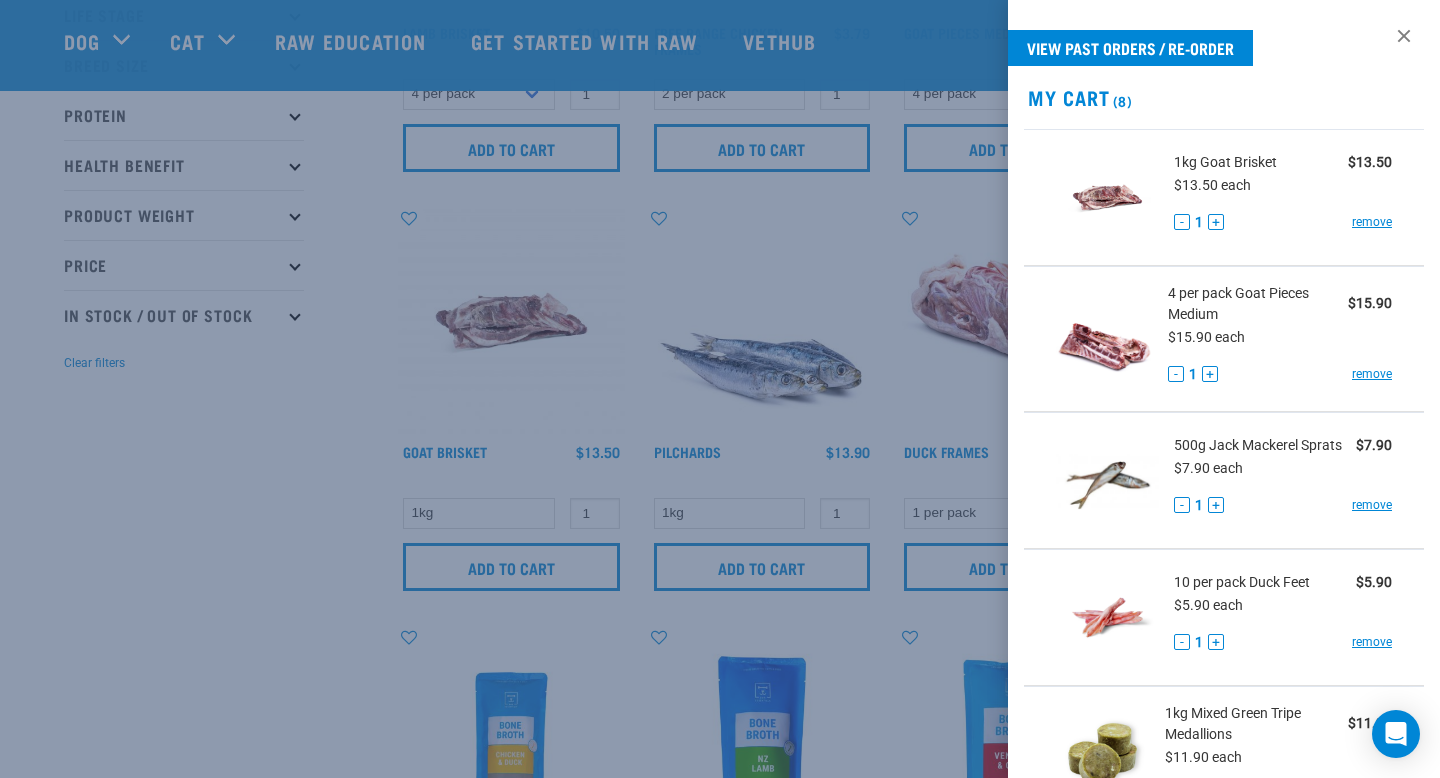click at bounding box center [720, 389] 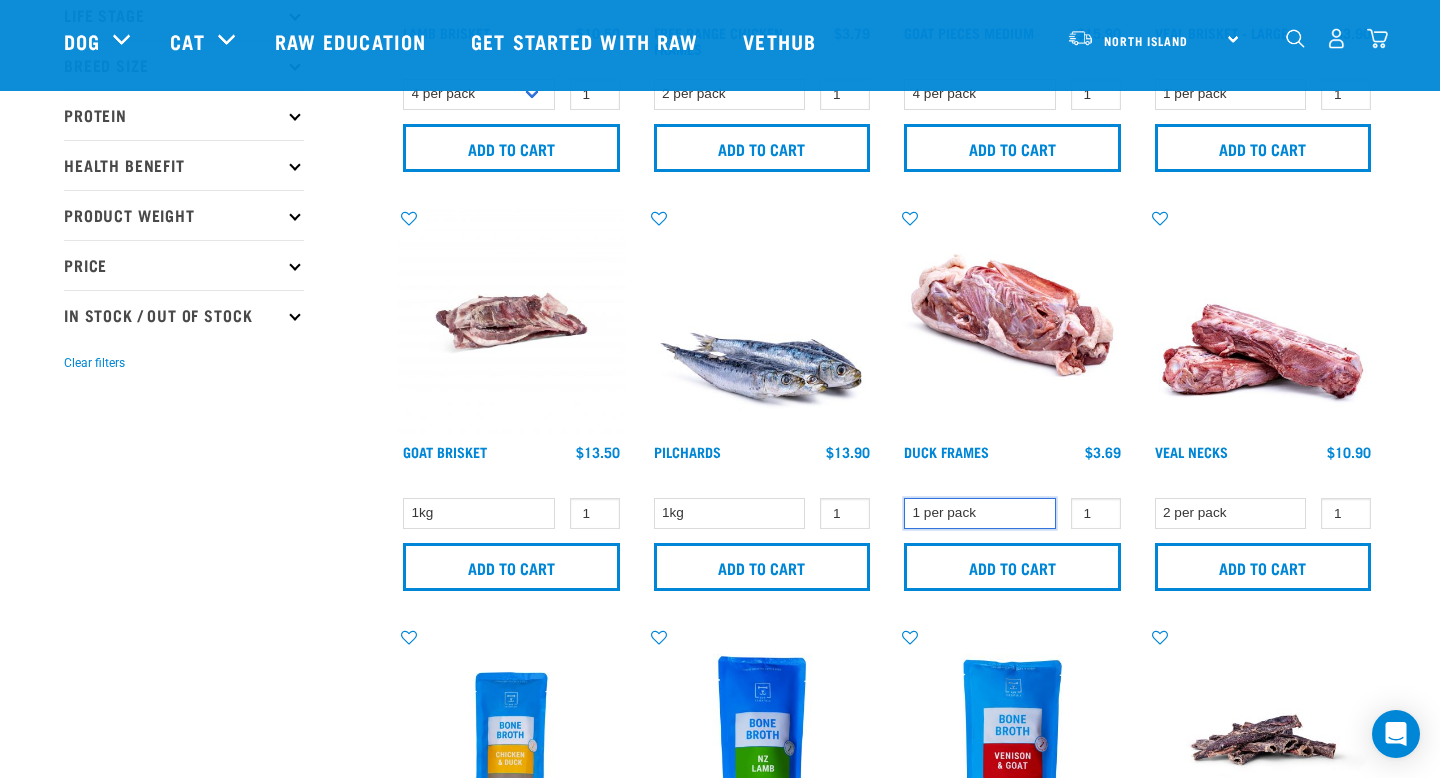 click on "1 per pack" at bounding box center (980, 513) 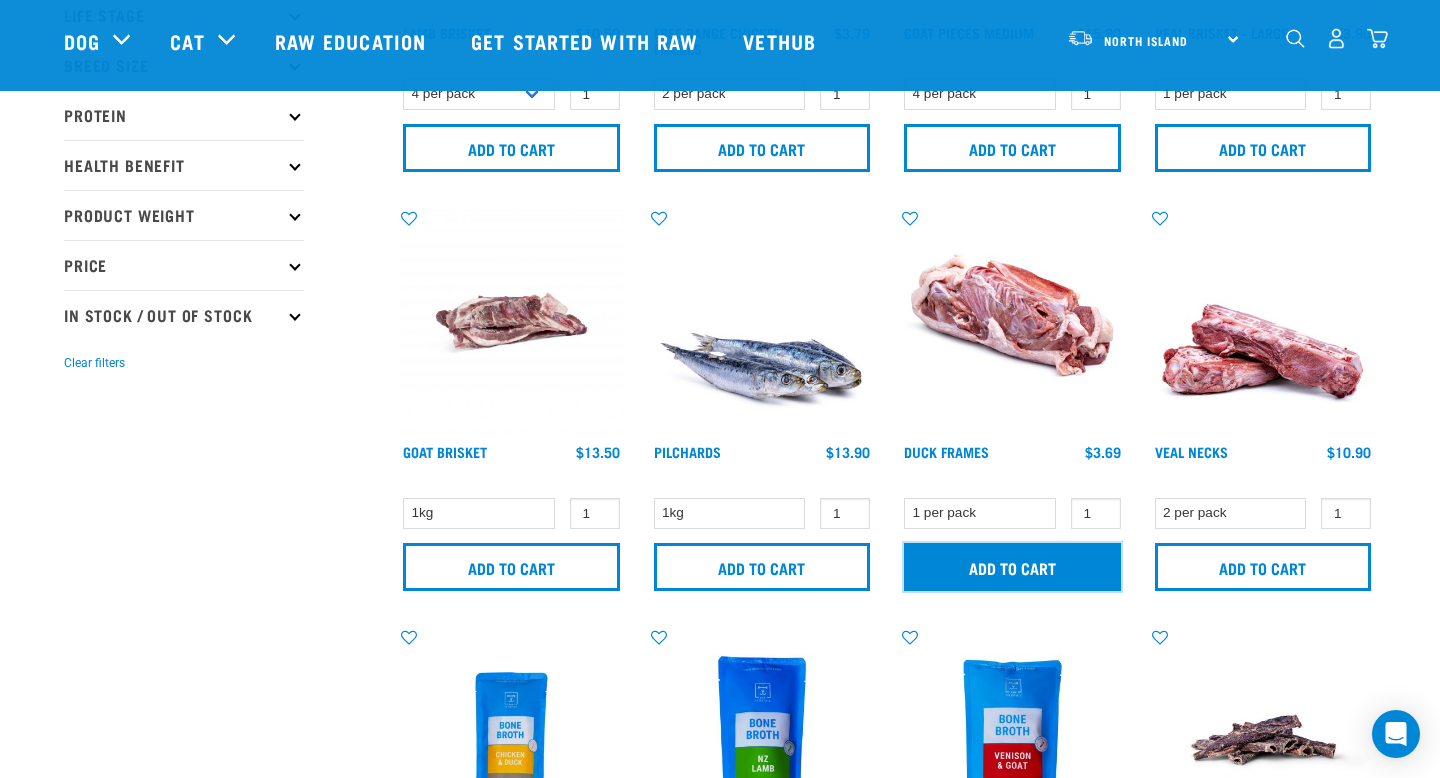 click on "Add to cart" at bounding box center [1012, 567] 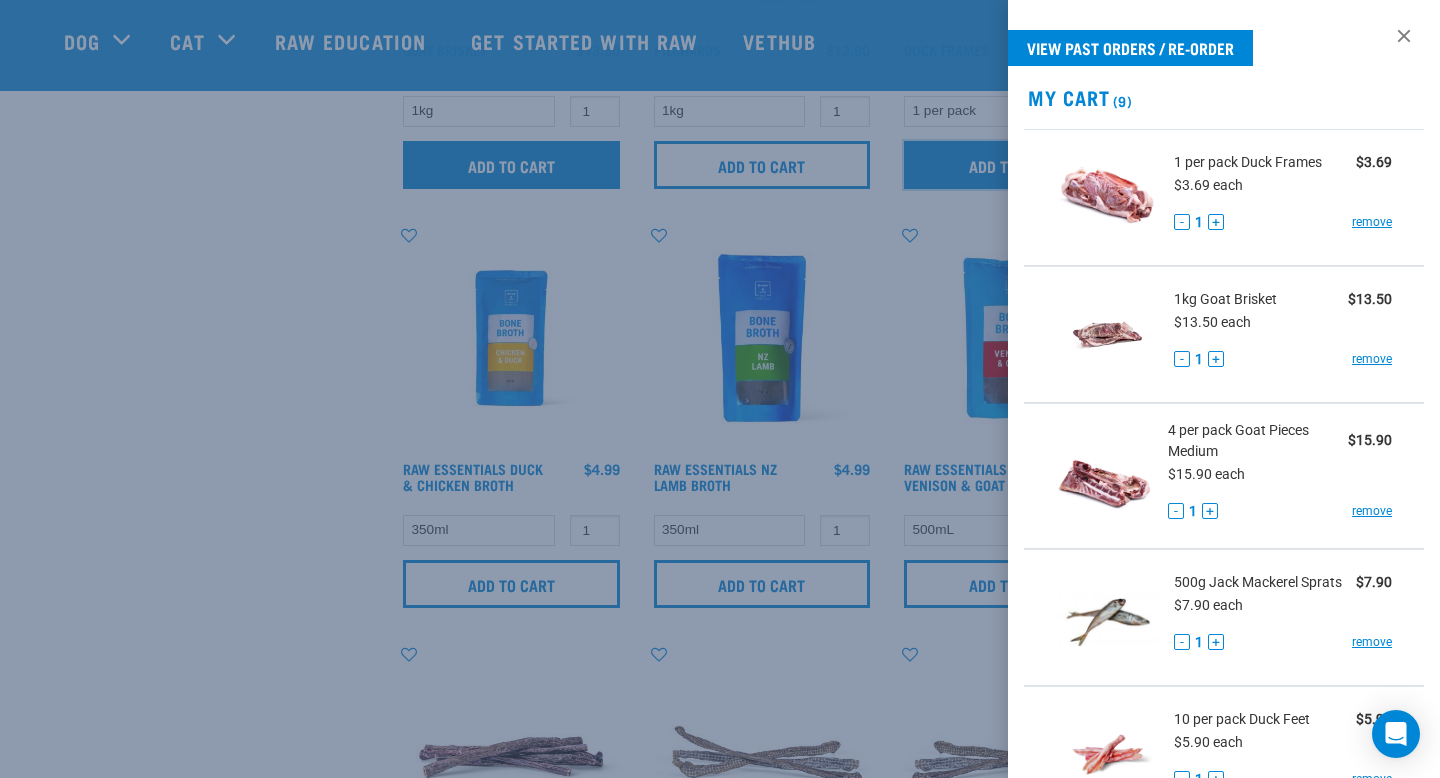 scroll, scrollTop: 1047, scrollLeft: 0, axis: vertical 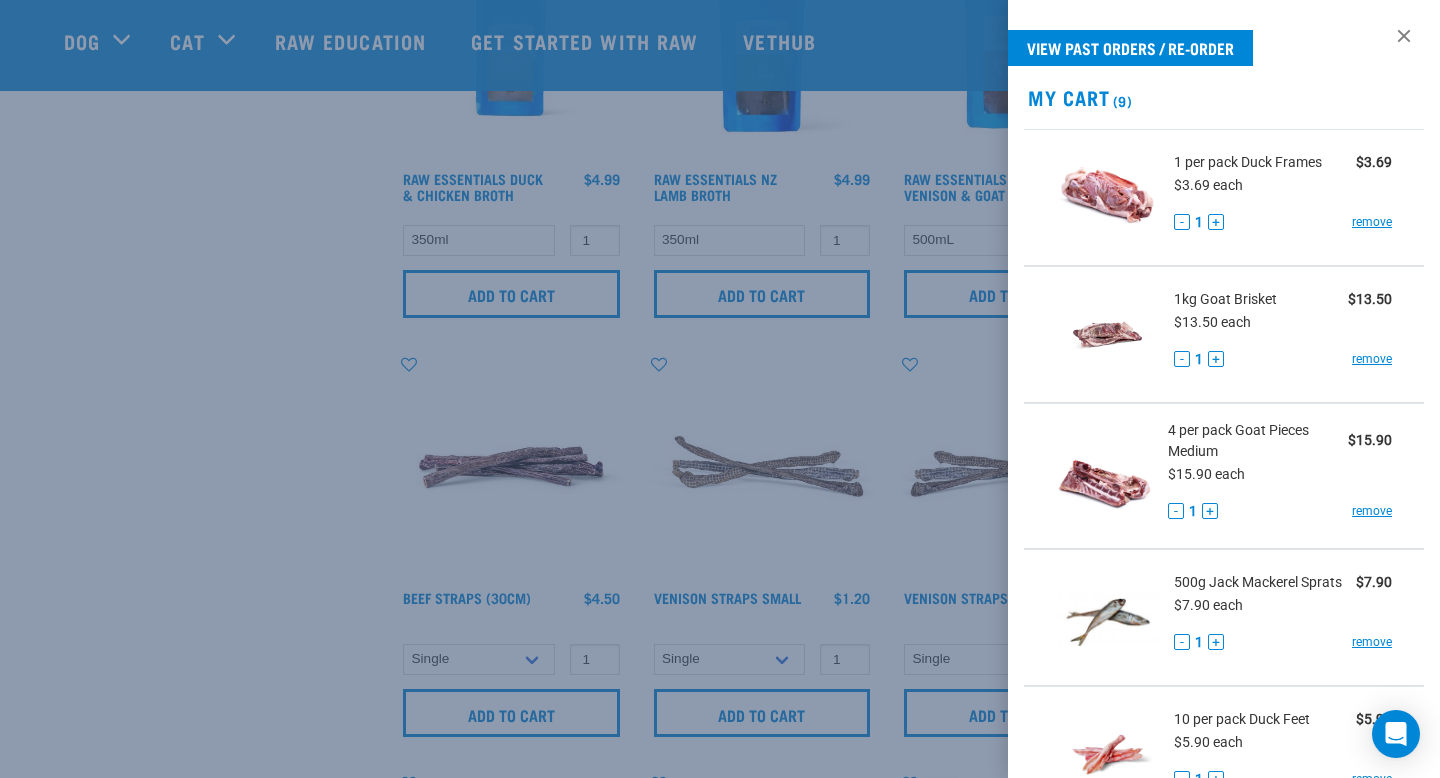 click at bounding box center [720, 389] 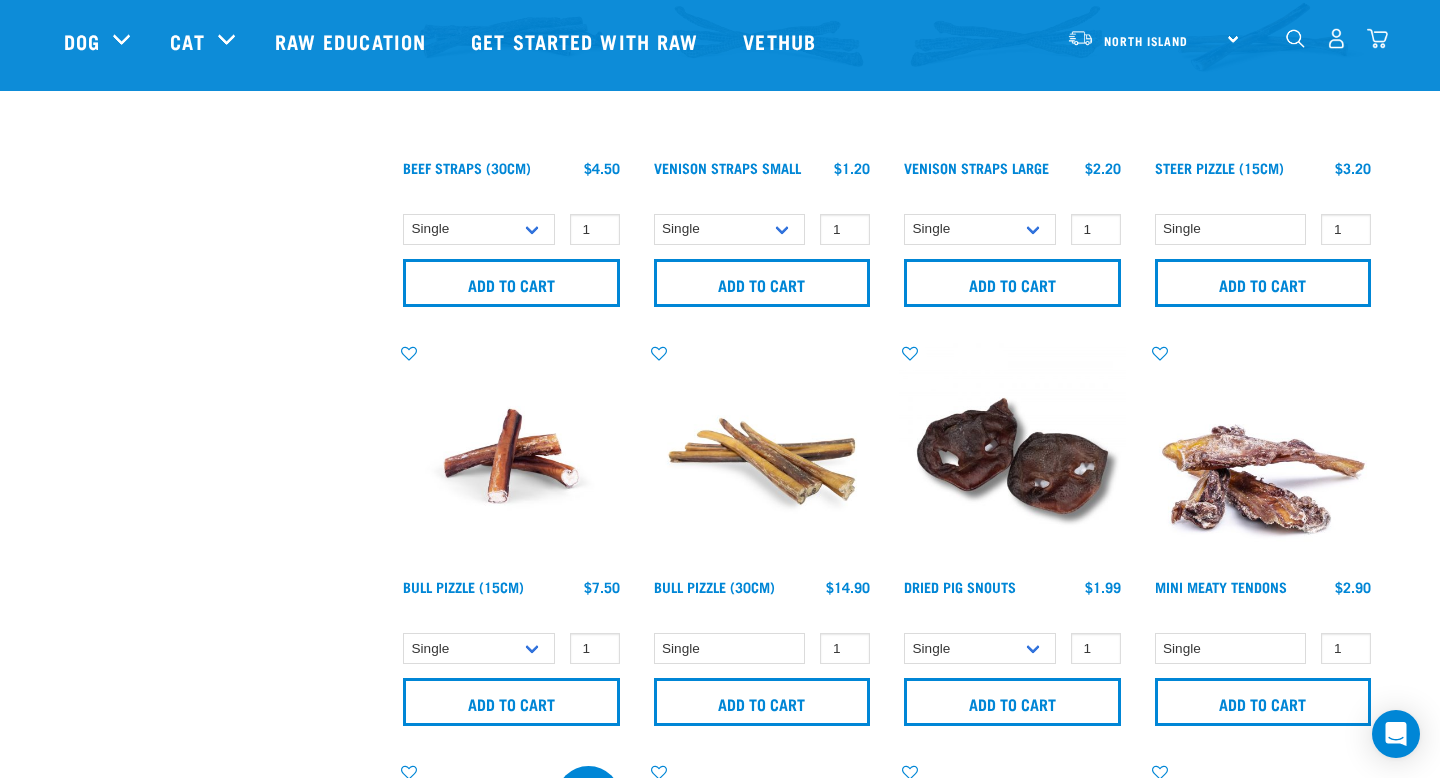 scroll, scrollTop: 1612, scrollLeft: 0, axis: vertical 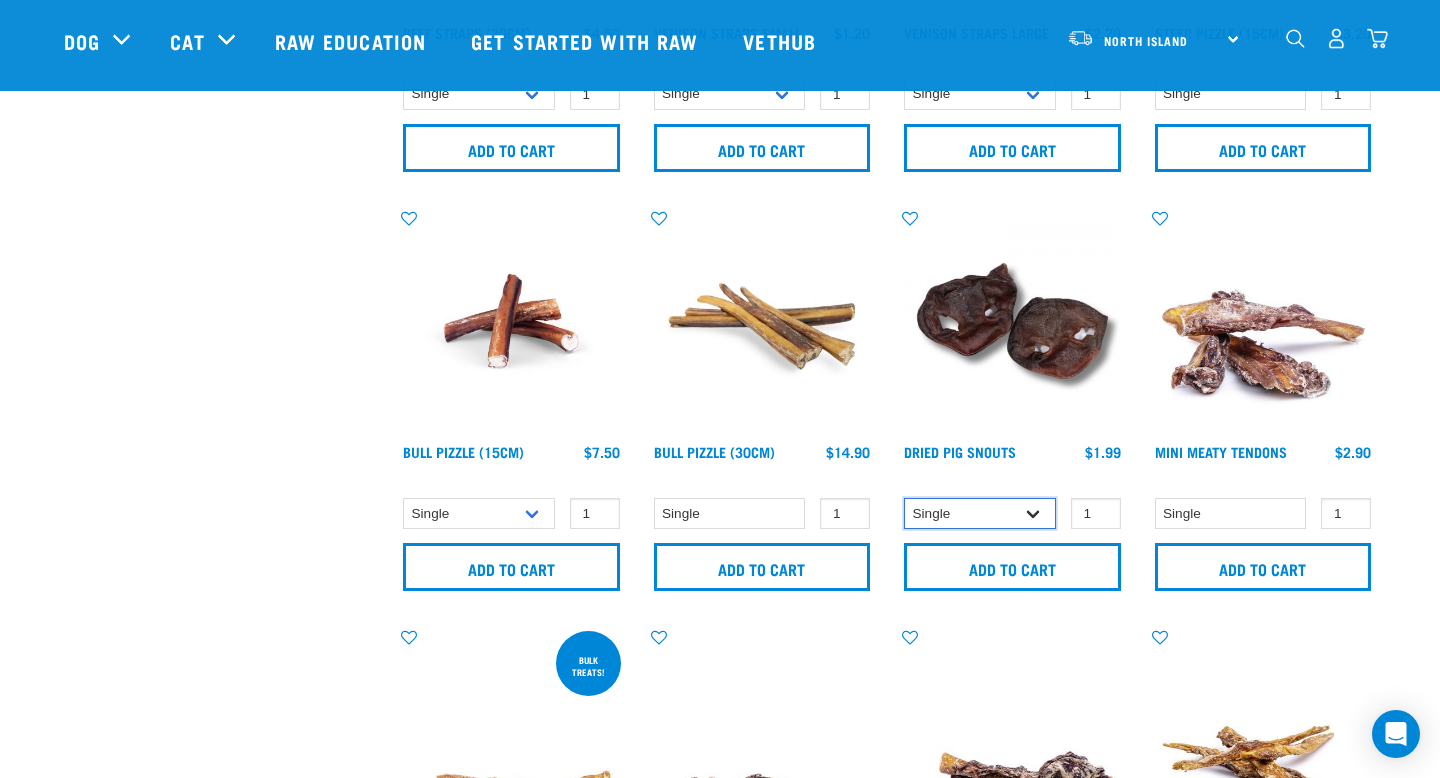 click on "Single
10 per pack
25 per pack" at bounding box center [980, 513] 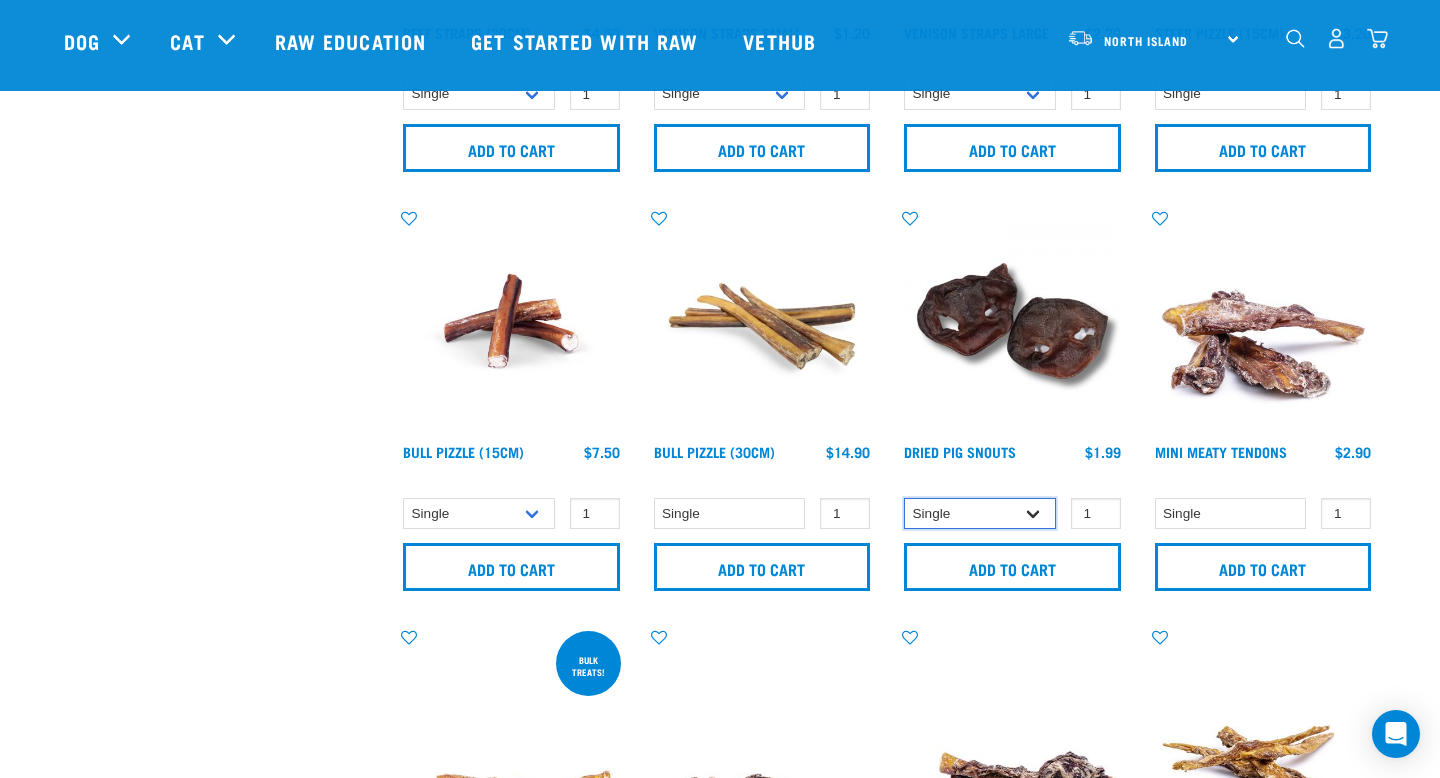 select on "443098" 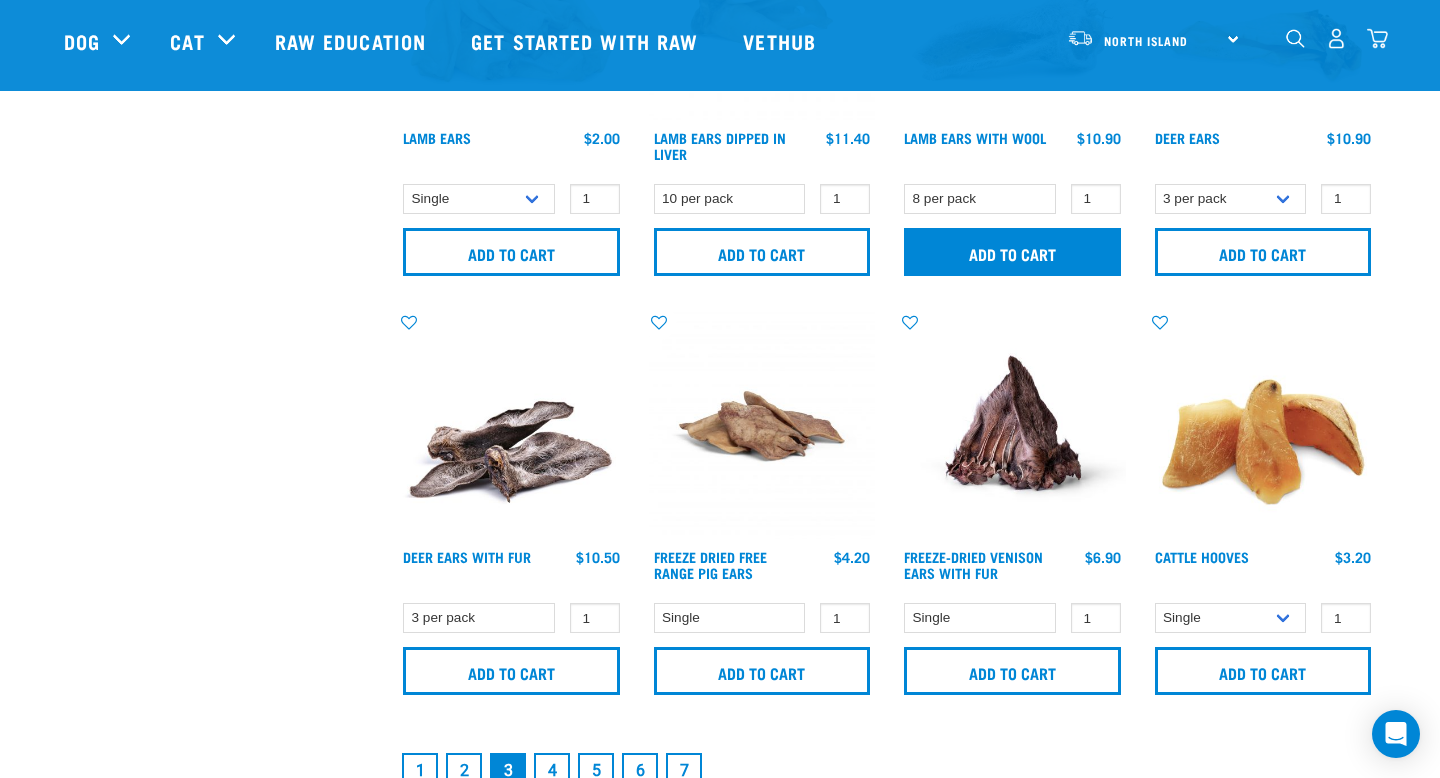 scroll, scrollTop: 2783, scrollLeft: 0, axis: vertical 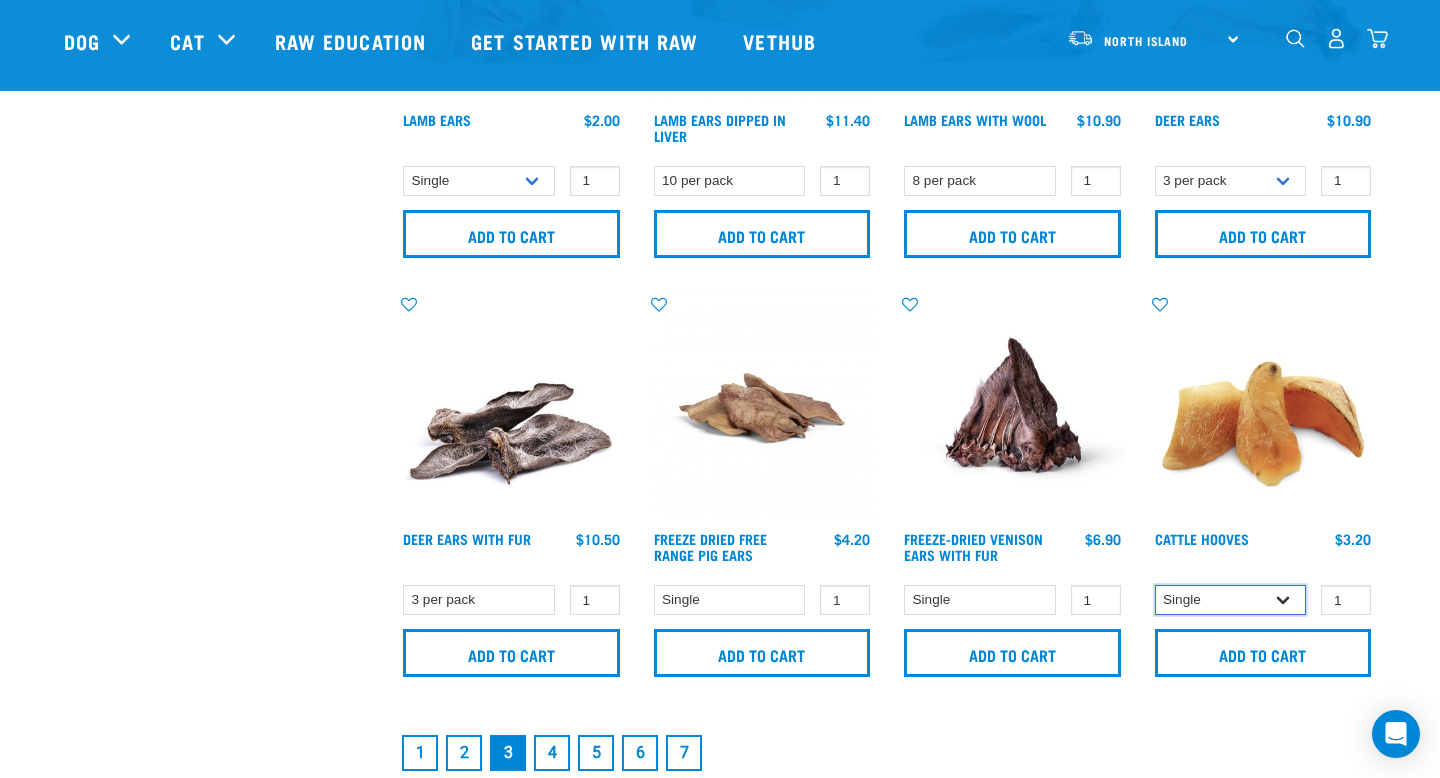 click on "Single
10 per pack
Bulk (30 pack)" at bounding box center [1231, 600] 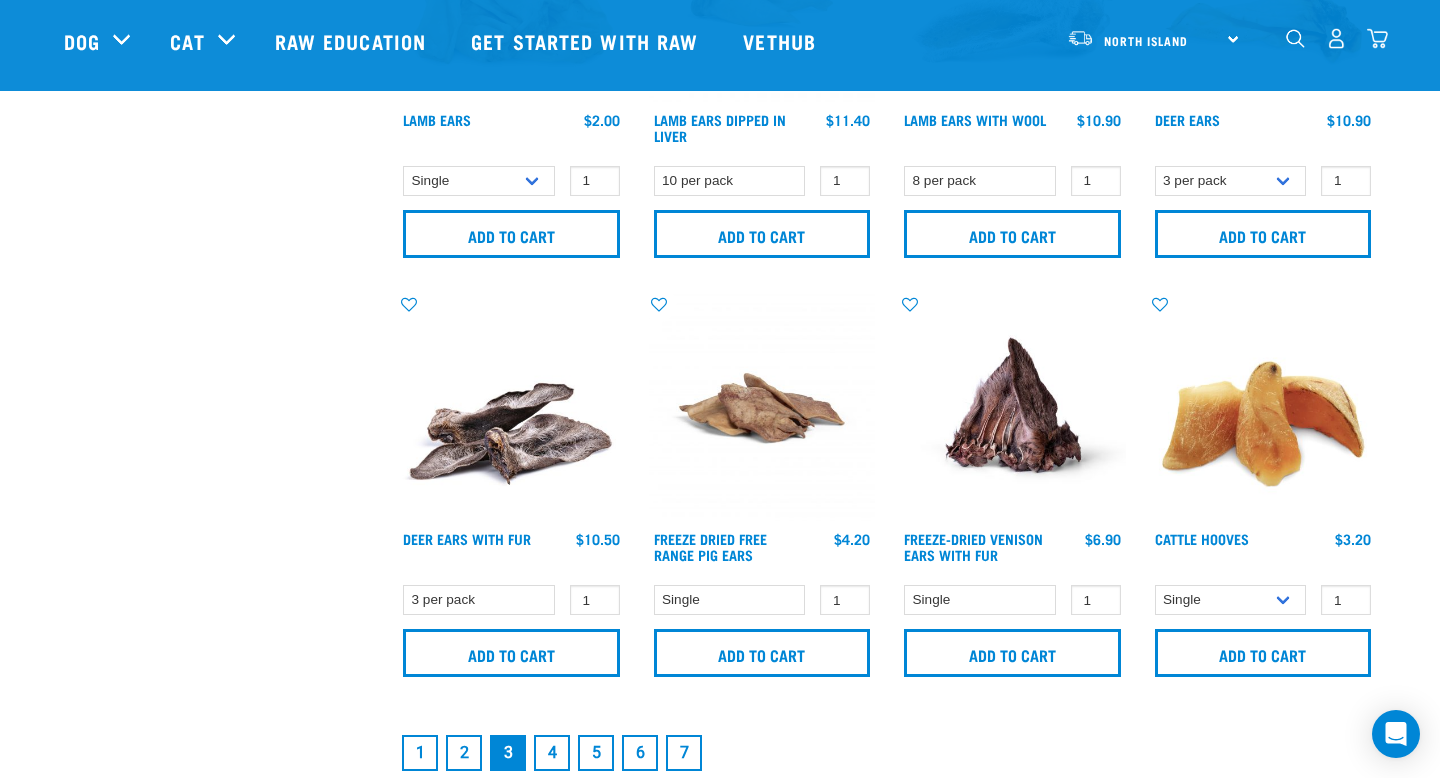 click on "4" at bounding box center [552, 753] 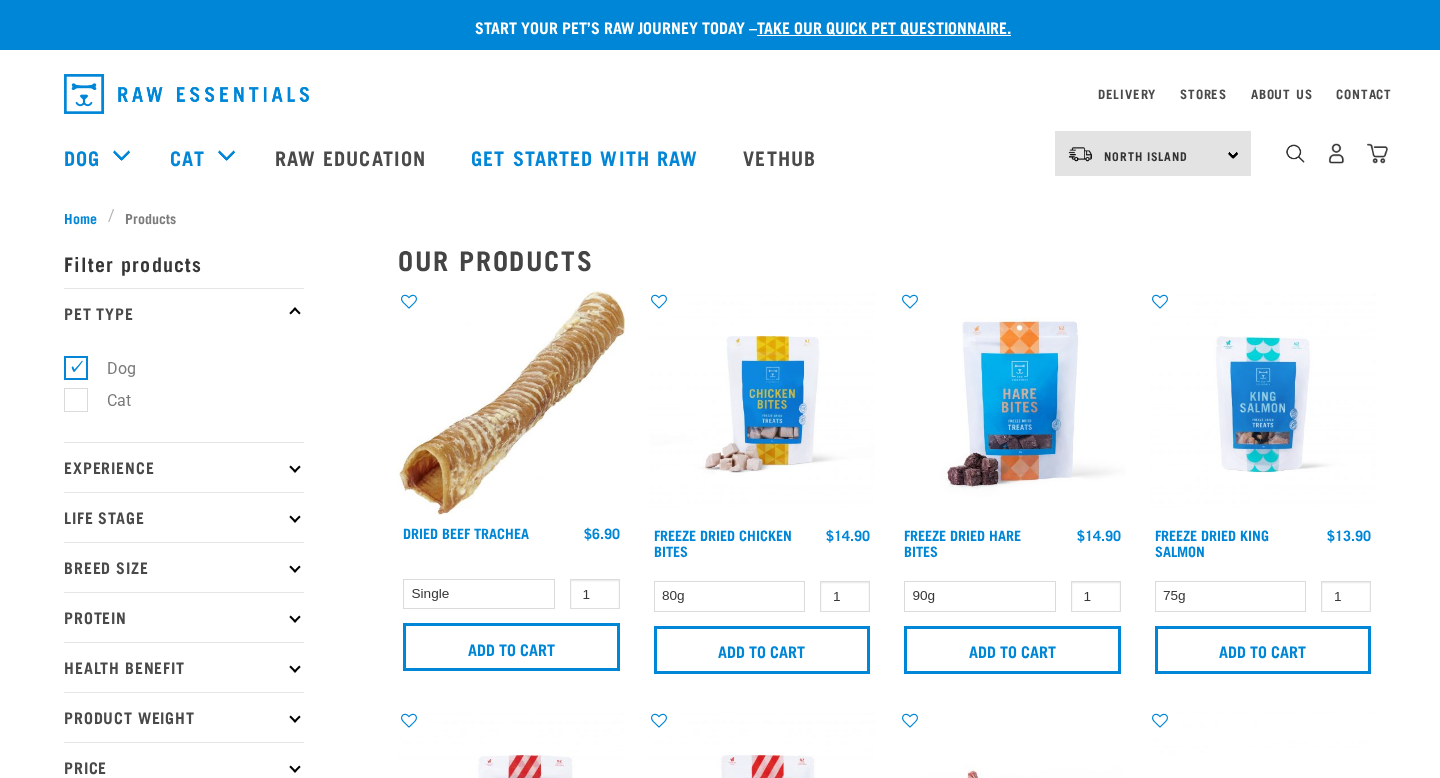scroll, scrollTop: 0, scrollLeft: 0, axis: both 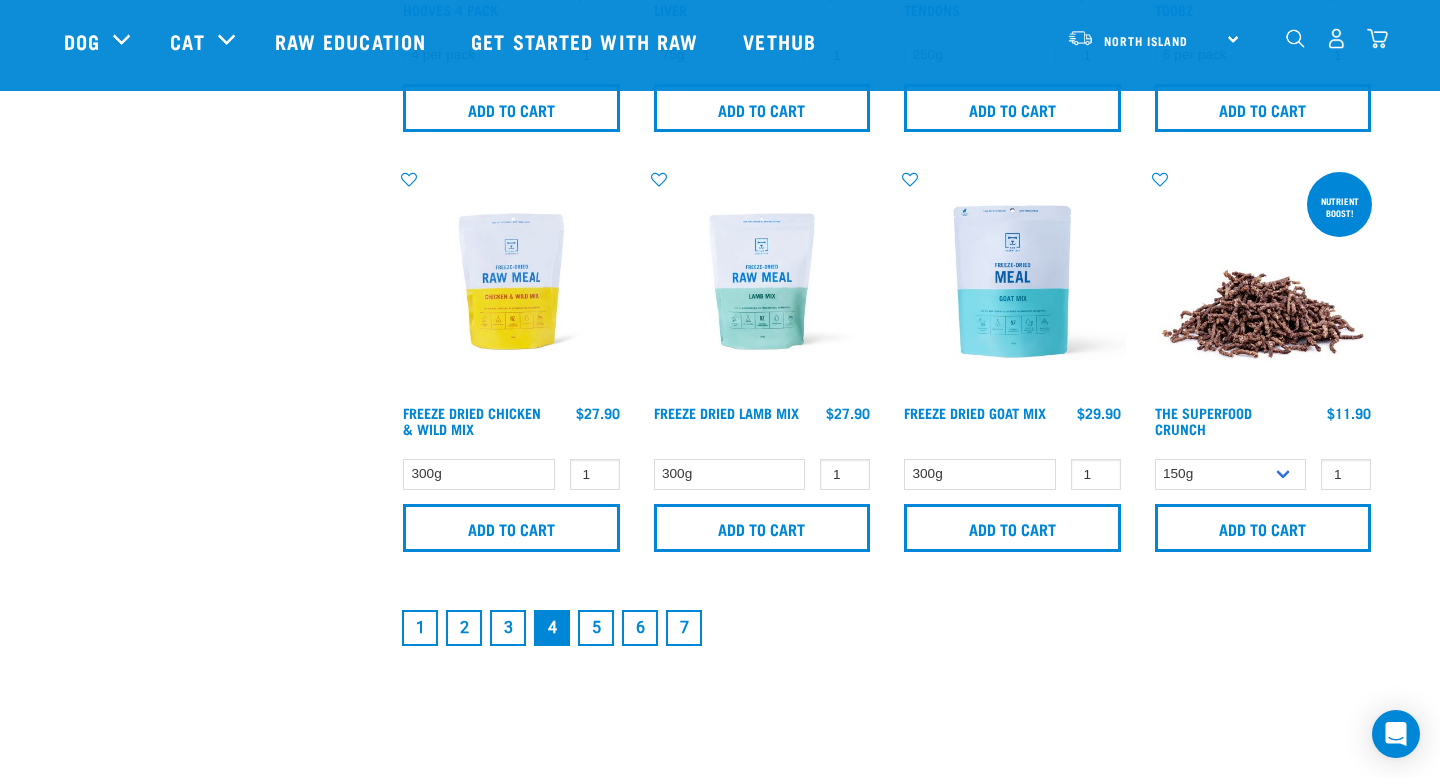 click on "5" at bounding box center (596, 628) 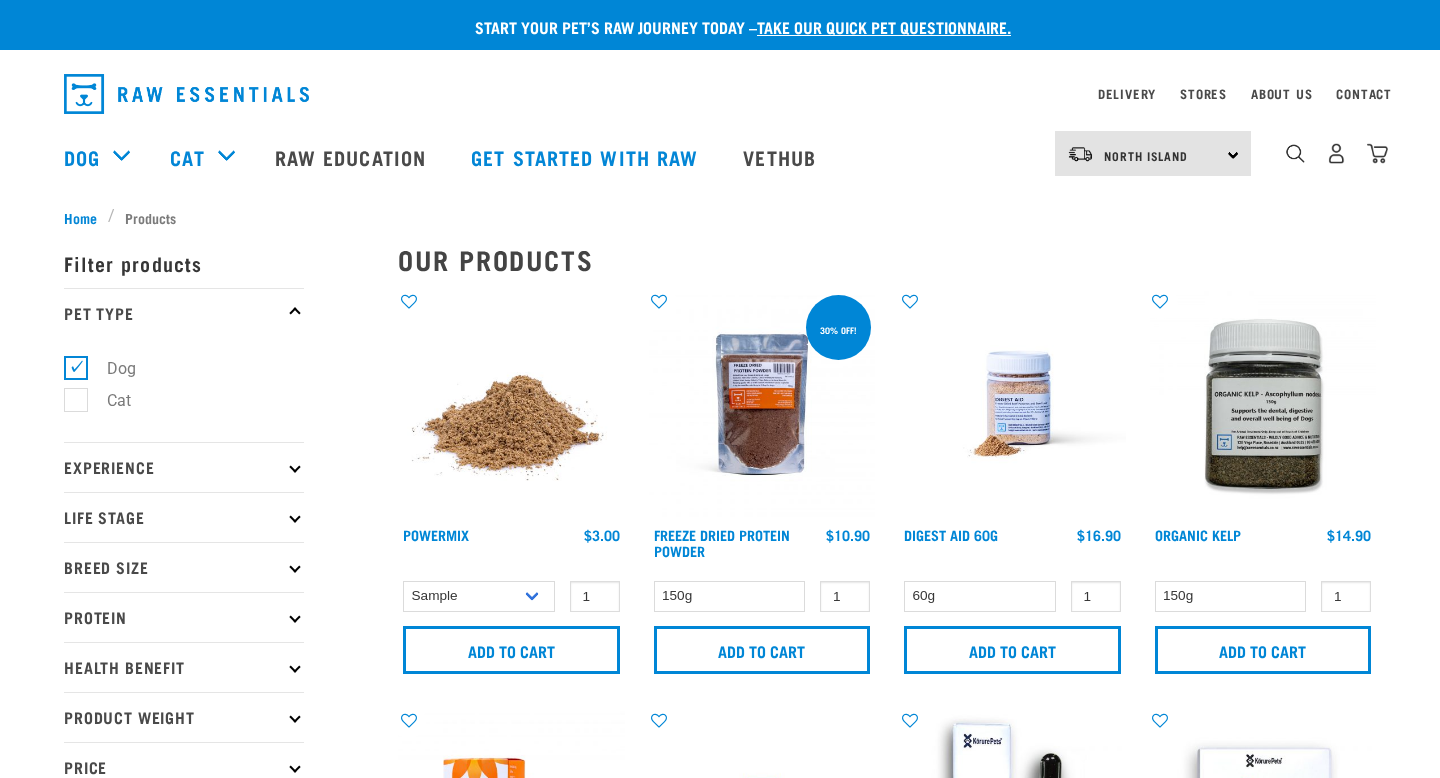 scroll, scrollTop: 0, scrollLeft: 0, axis: both 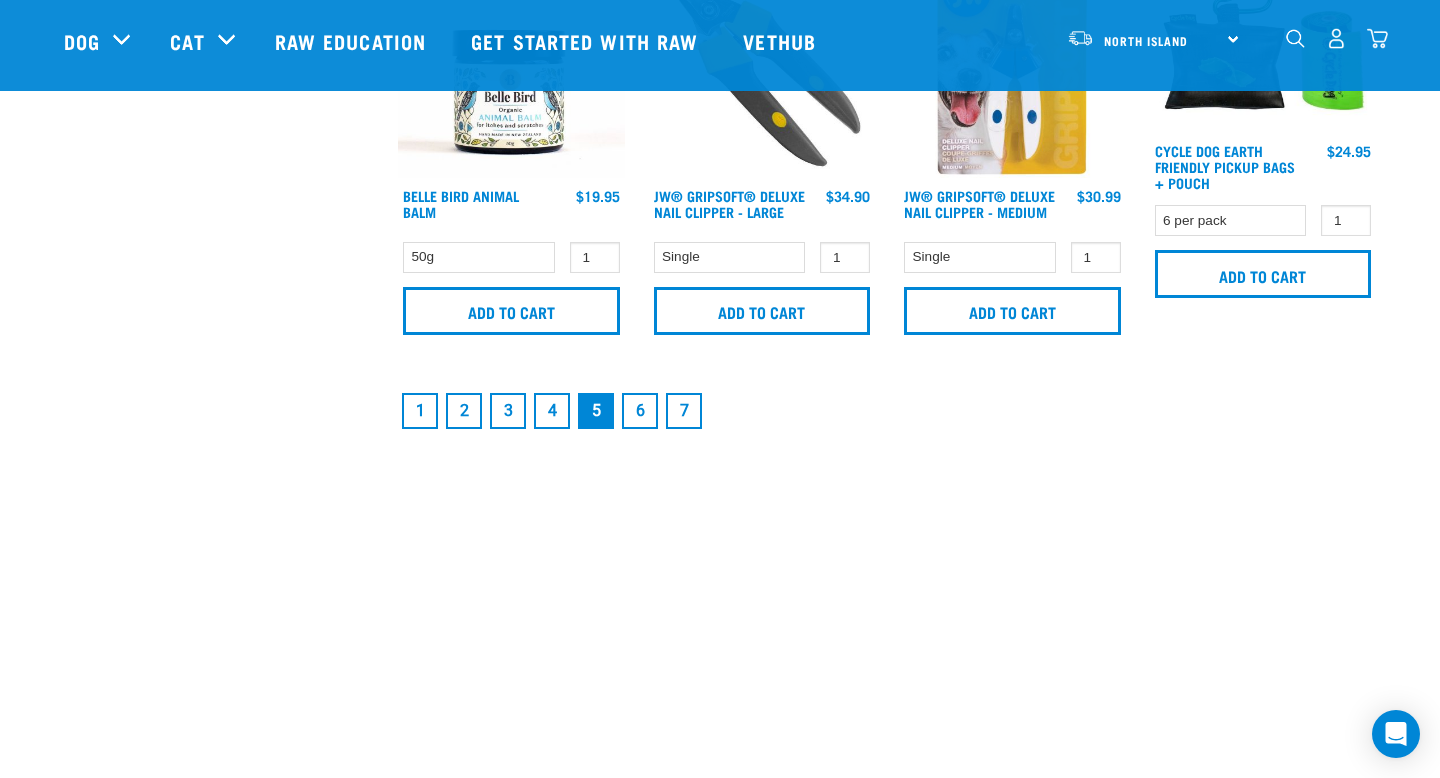 click on "6" at bounding box center [640, 411] 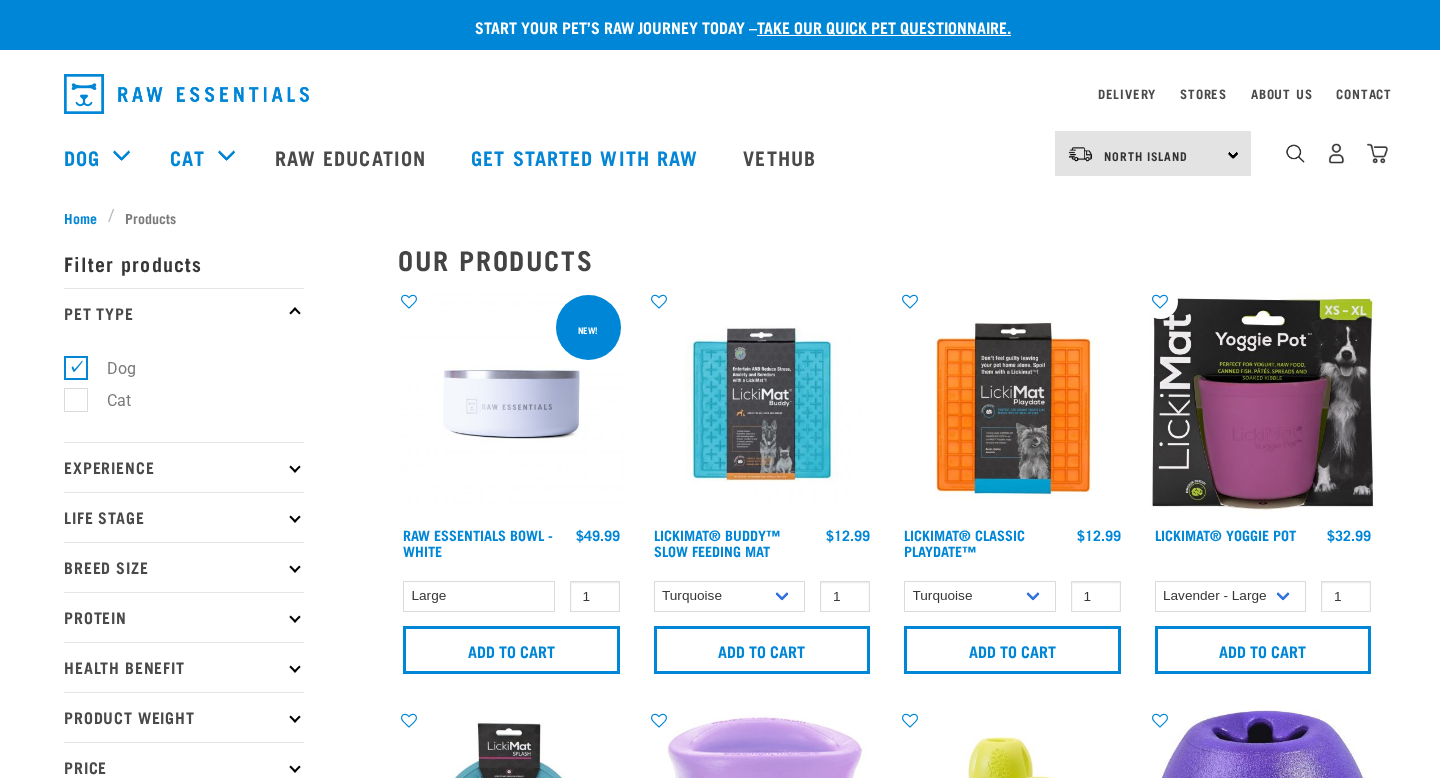 scroll, scrollTop: 0, scrollLeft: 0, axis: both 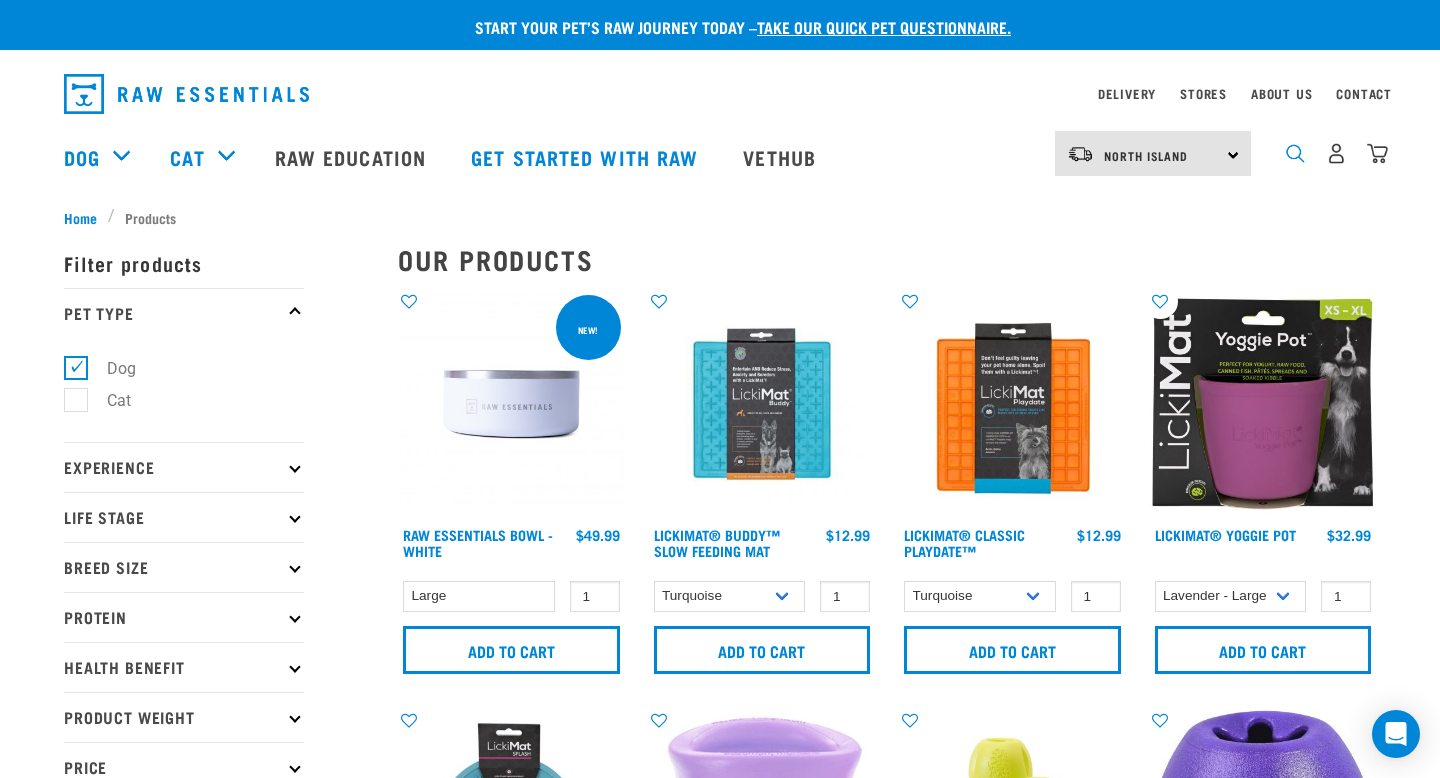 click at bounding box center (1295, 153) 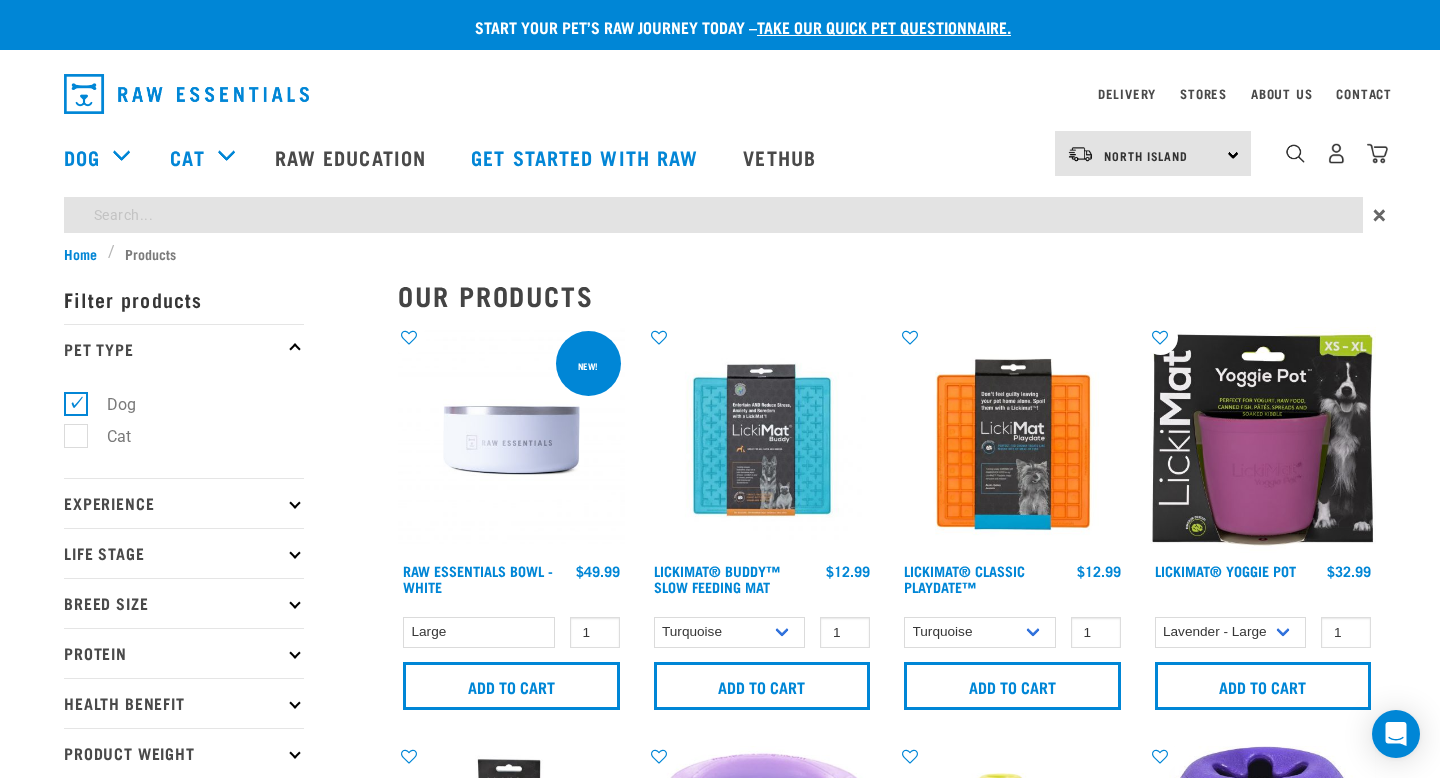 click on "Start your pet’s raw journey today –  take our quick pet questionnaire.
Delivery
Stores
About Us
Contact" at bounding box center (720, 1775) 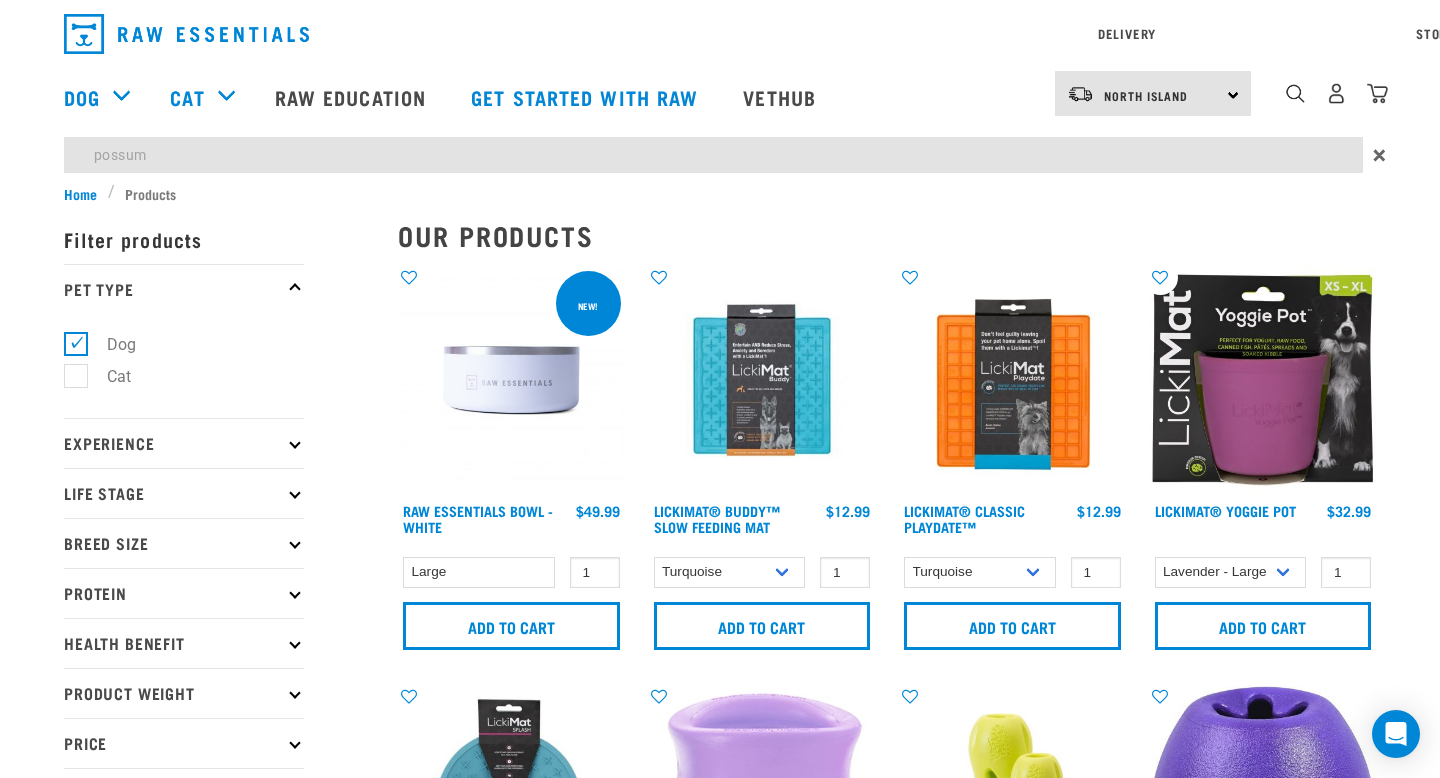 type on "possum" 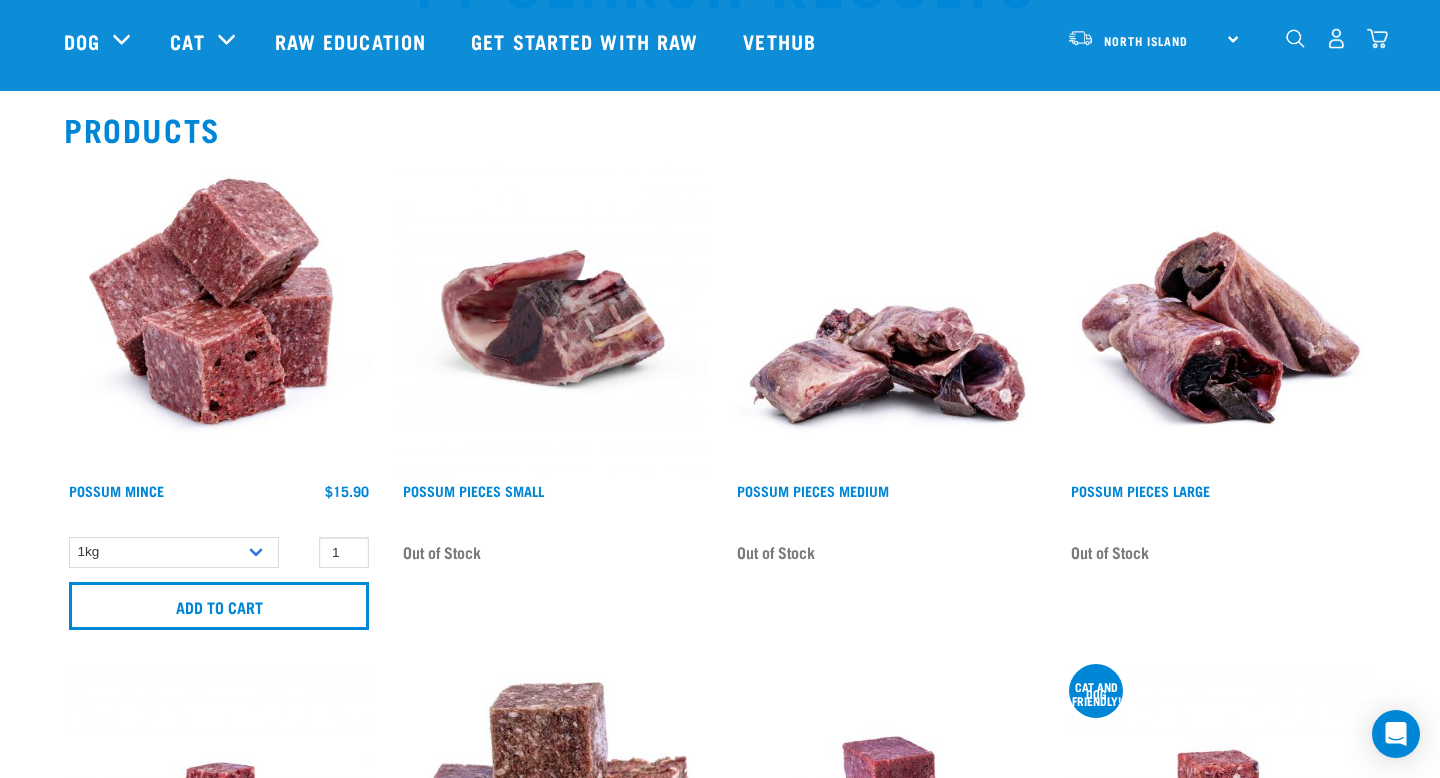 scroll, scrollTop: 349, scrollLeft: 0, axis: vertical 